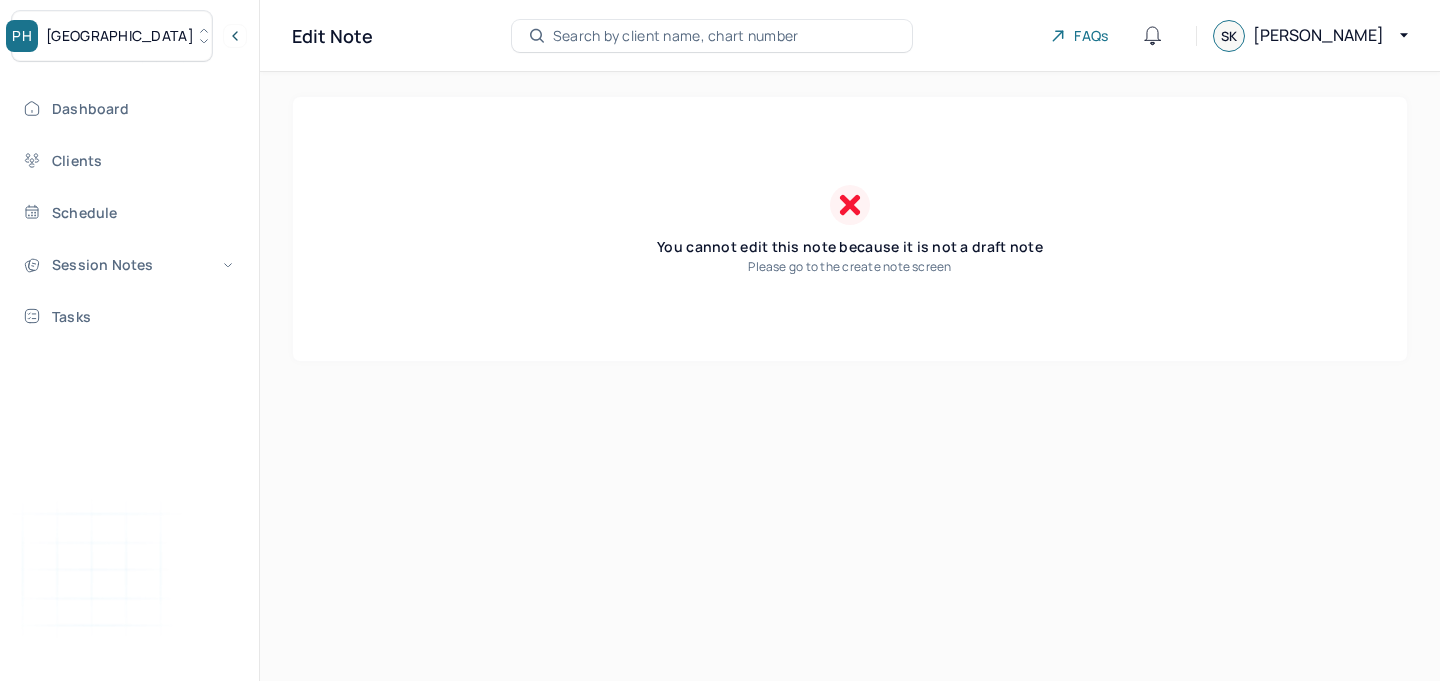 scroll, scrollTop: 0, scrollLeft: 0, axis: both 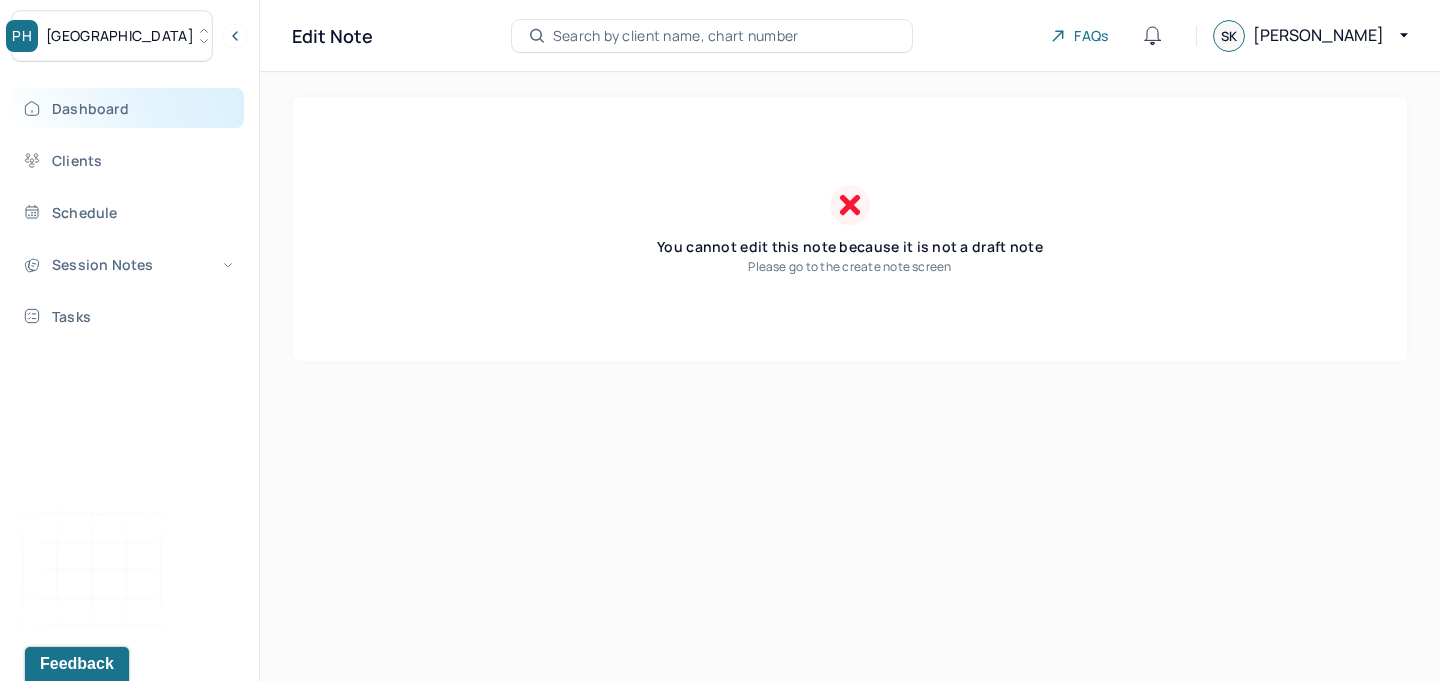 click on "Dashboard" at bounding box center [128, 108] 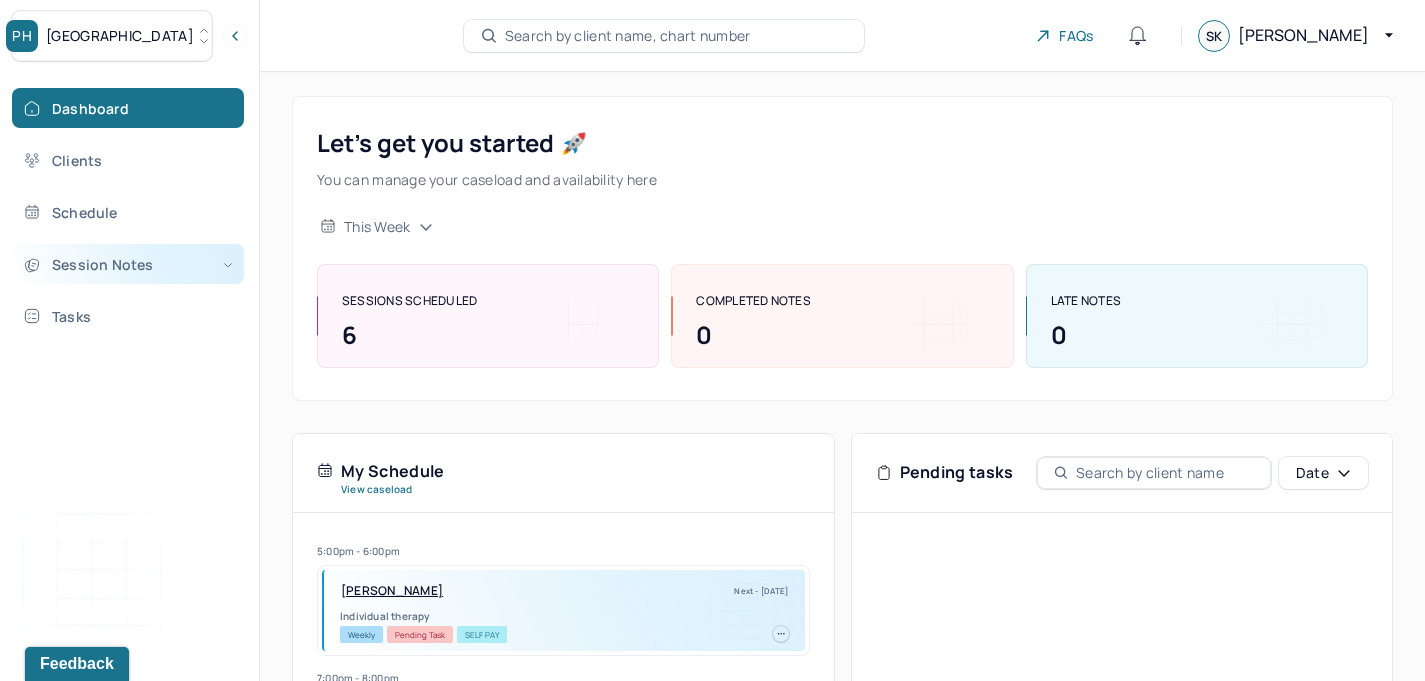 click on "Session Notes" at bounding box center [128, 264] 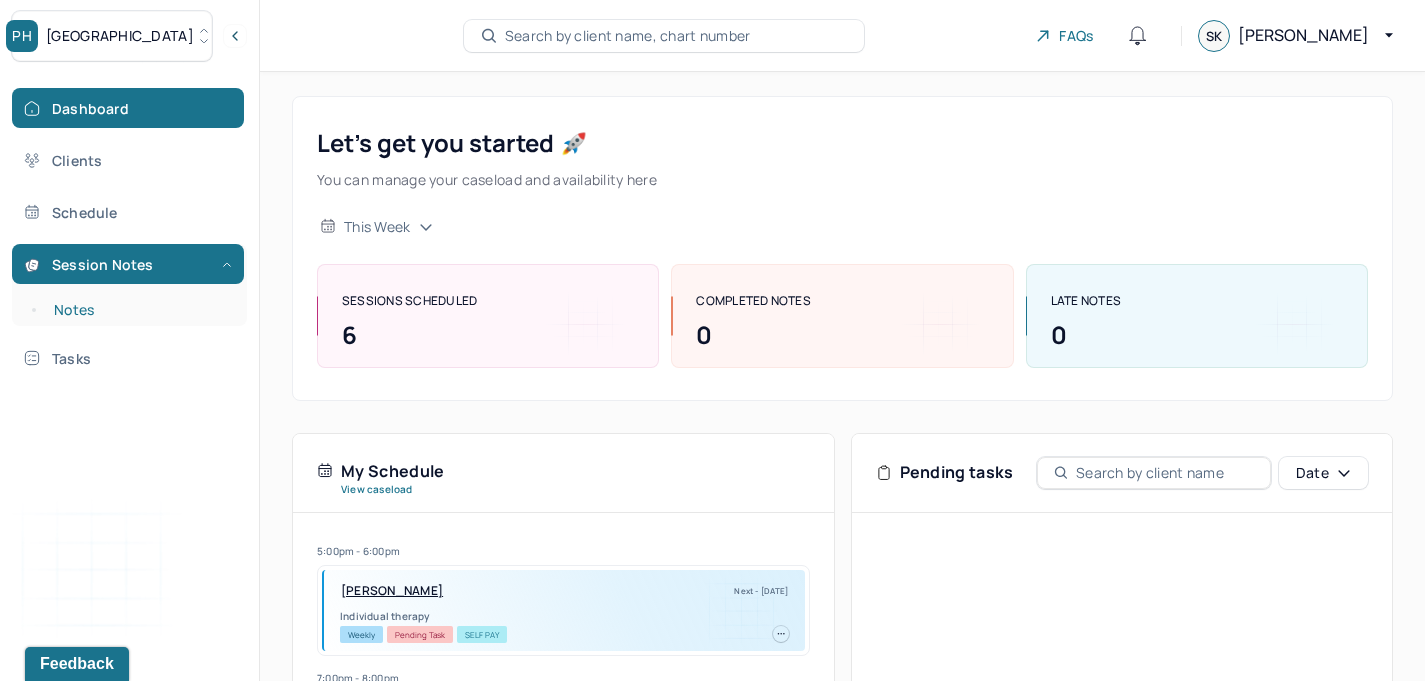 click on "Notes" at bounding box center [139, 310] 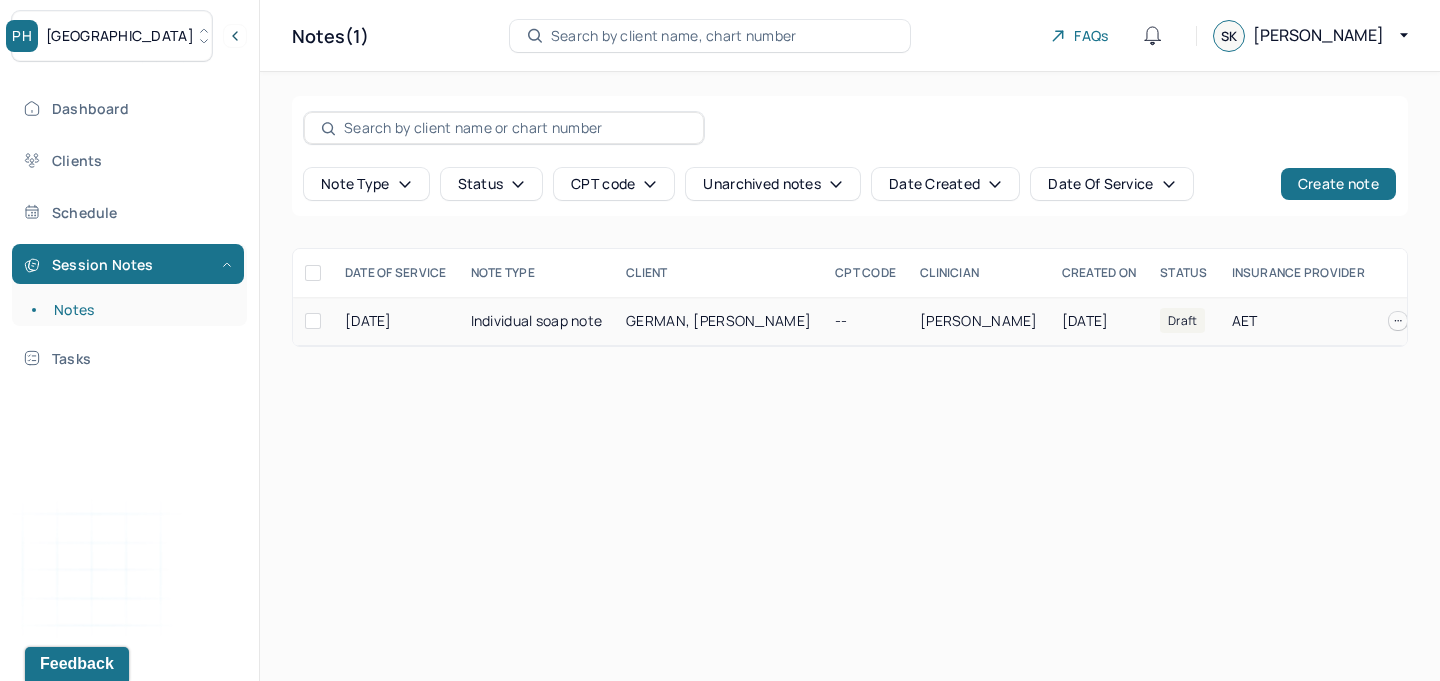 click on "Individual soap note" at bounding box center (537, 321) 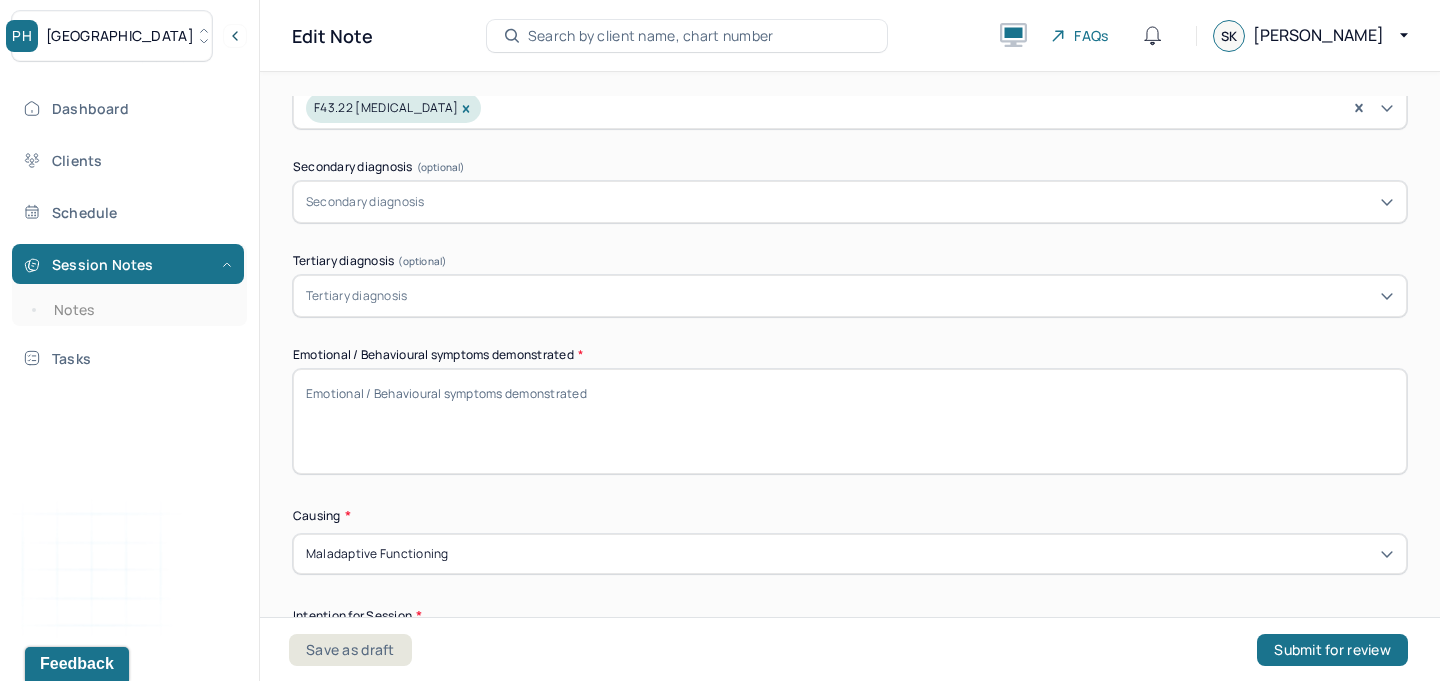 scroll, scrollTop: 810, scrollLeft: 0, axis: vertical 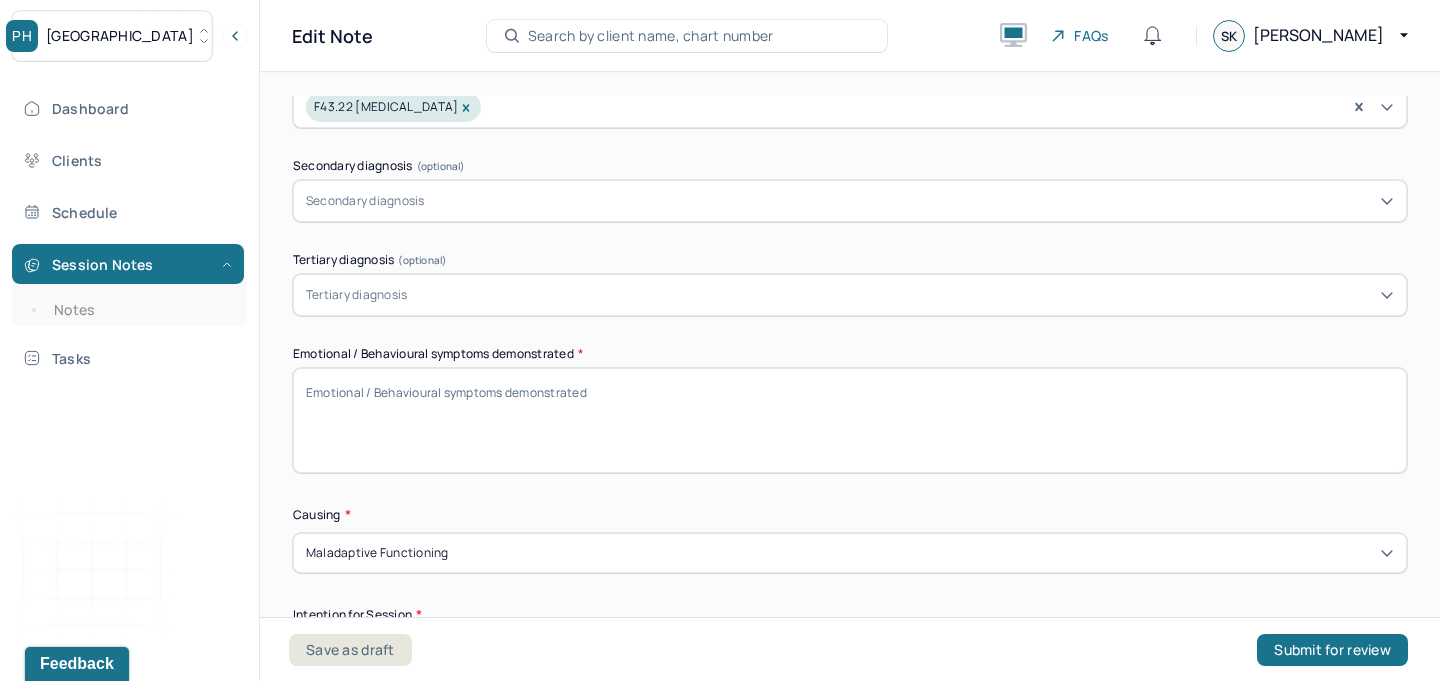 click on "Emotional / Behavioural symptoms demonstrated *" at bounding box center [850, 420] 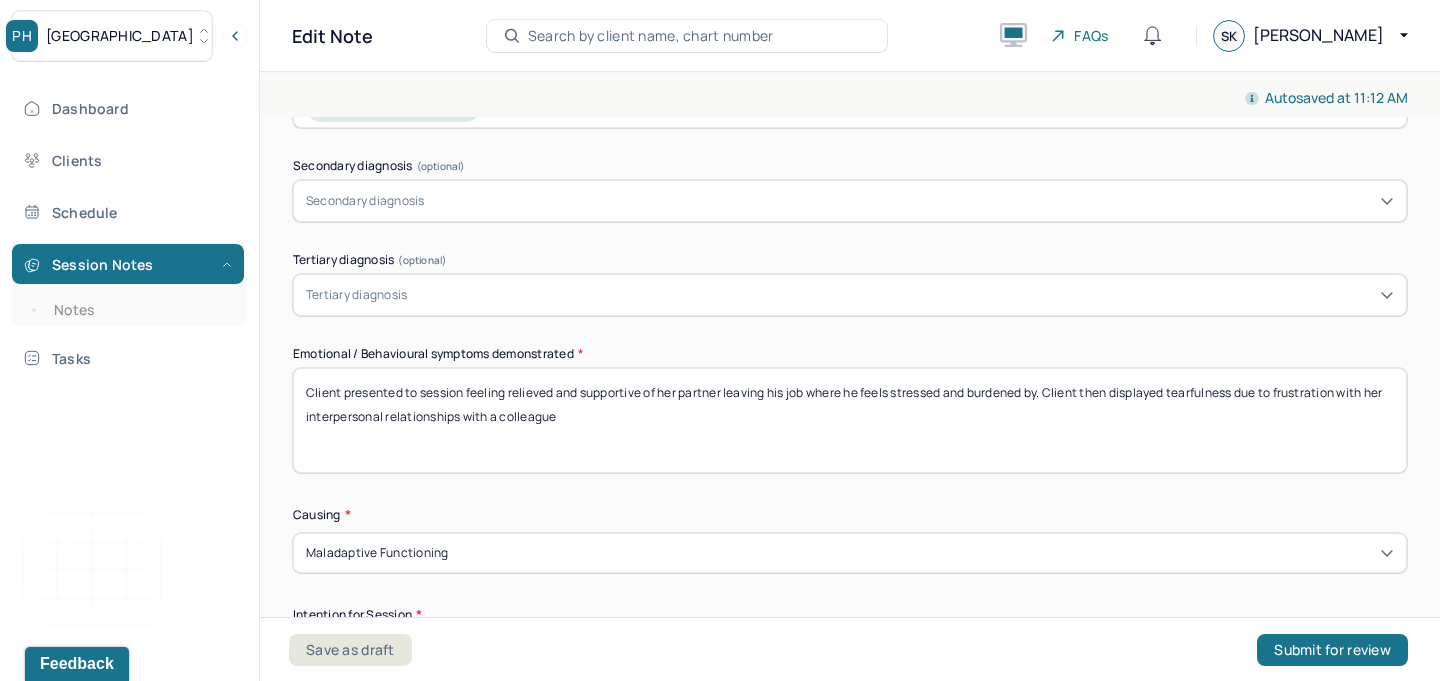 click on "Client presented to session feeling relieved and supportive of her partner leaving his job where he feels stressed and burdened by. Client then displayed tearfulness due to frustration with her interpersonal relationships with a colleague" at bounding box center [850, 420] 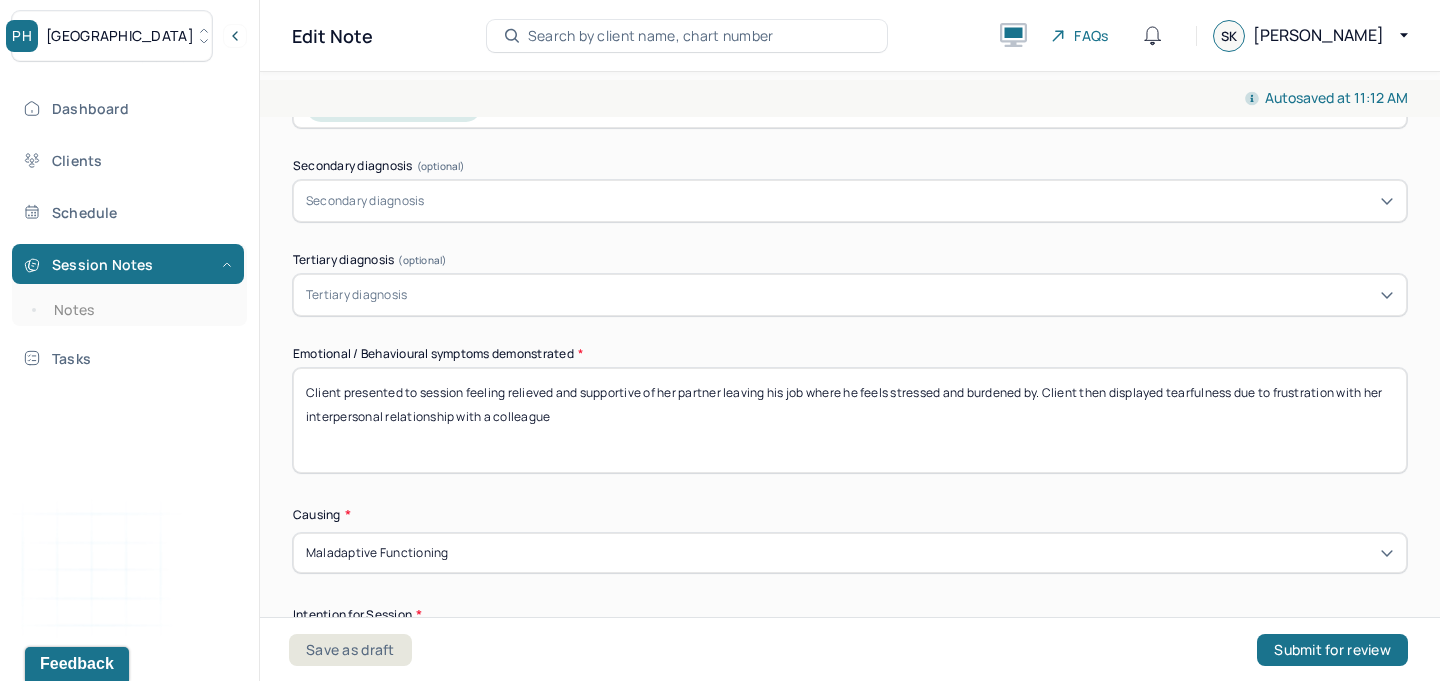 click on "Client presented to session feeling relieved and supportive of her partner leaving his job where he feels stressed and burdened by. Client then displayed tearfulness due to frustration with her interpersonal relationships with a colleague" at bounding box center [850, 420] 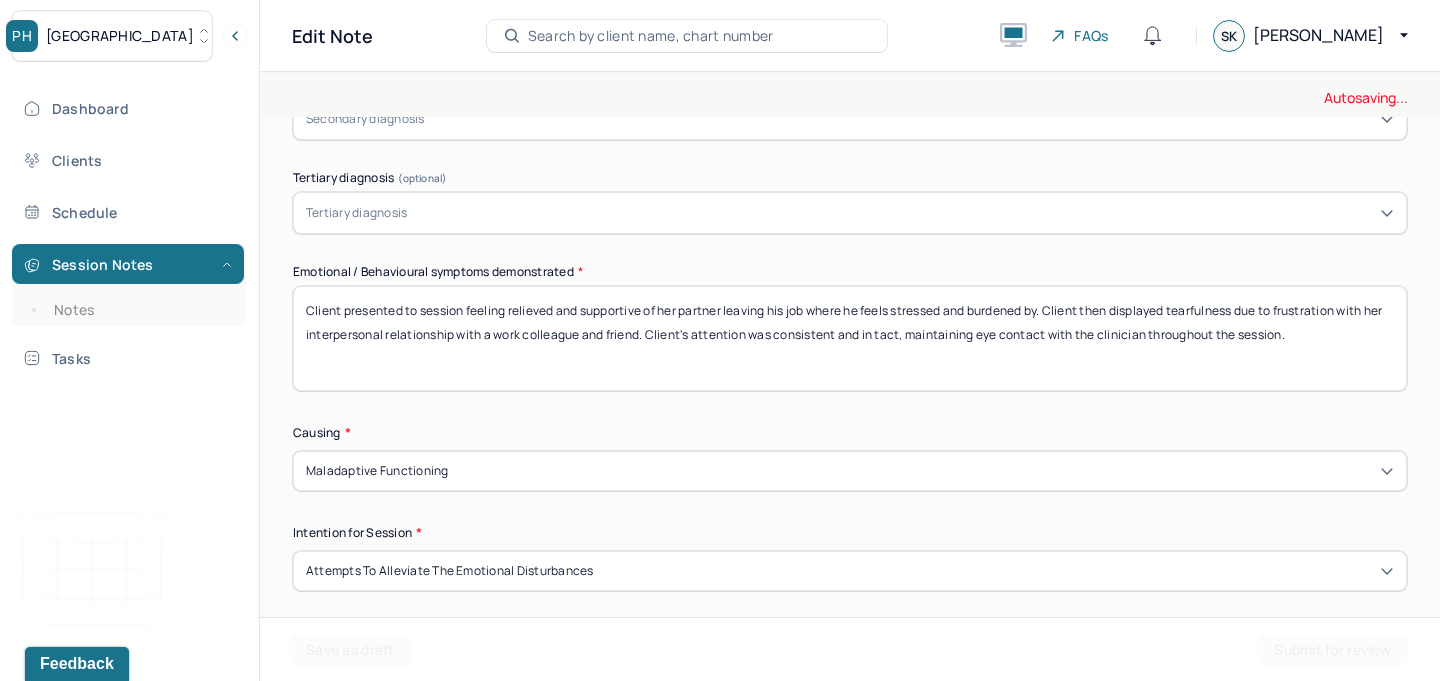 scroll, scrollTop: 998, scrollLeft: 0, axis: vertical 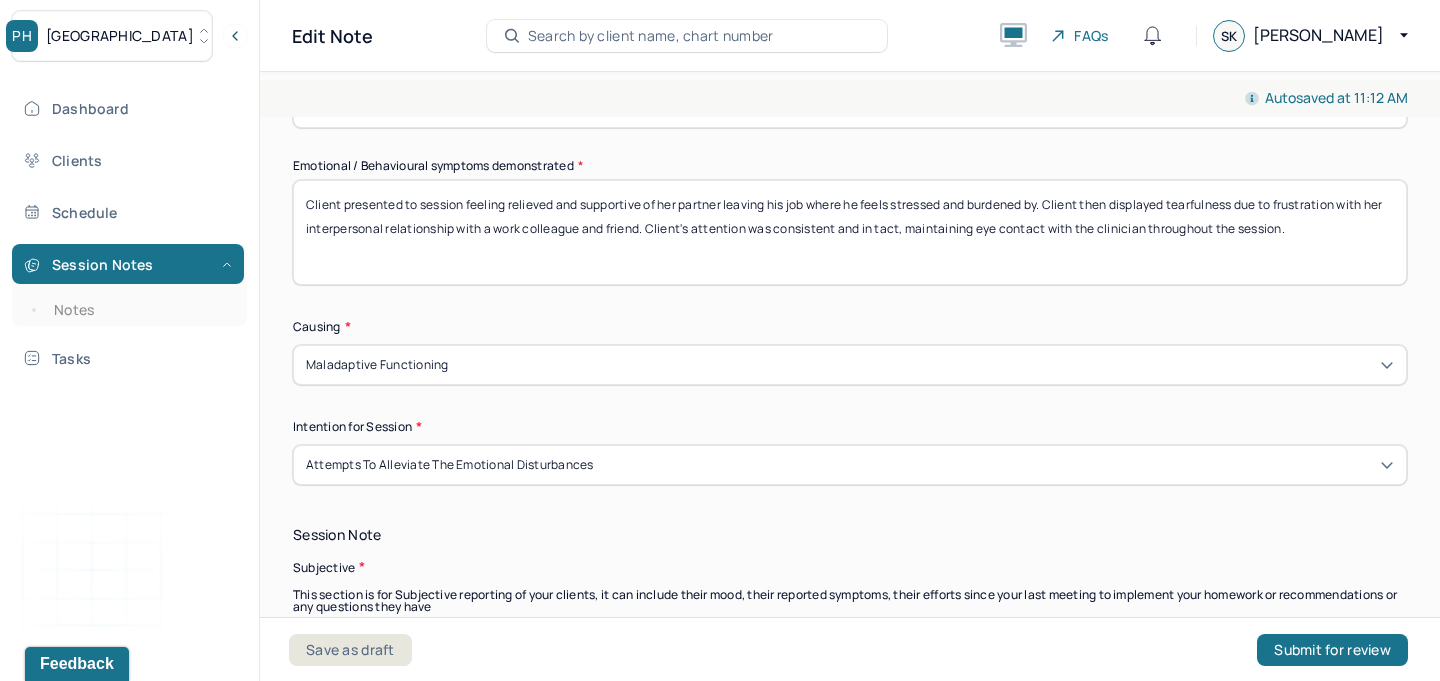 type on "Client presented to session feeling relieved and supportive of her partner leaving his job where he feels stressed and burdened by. Client then displayed tearfulness due to frustration with her interpersonal relationship with a work colleague and friend. Client's attention was consistent and in tact, maintaining eye contact with the clinician throughout the session." 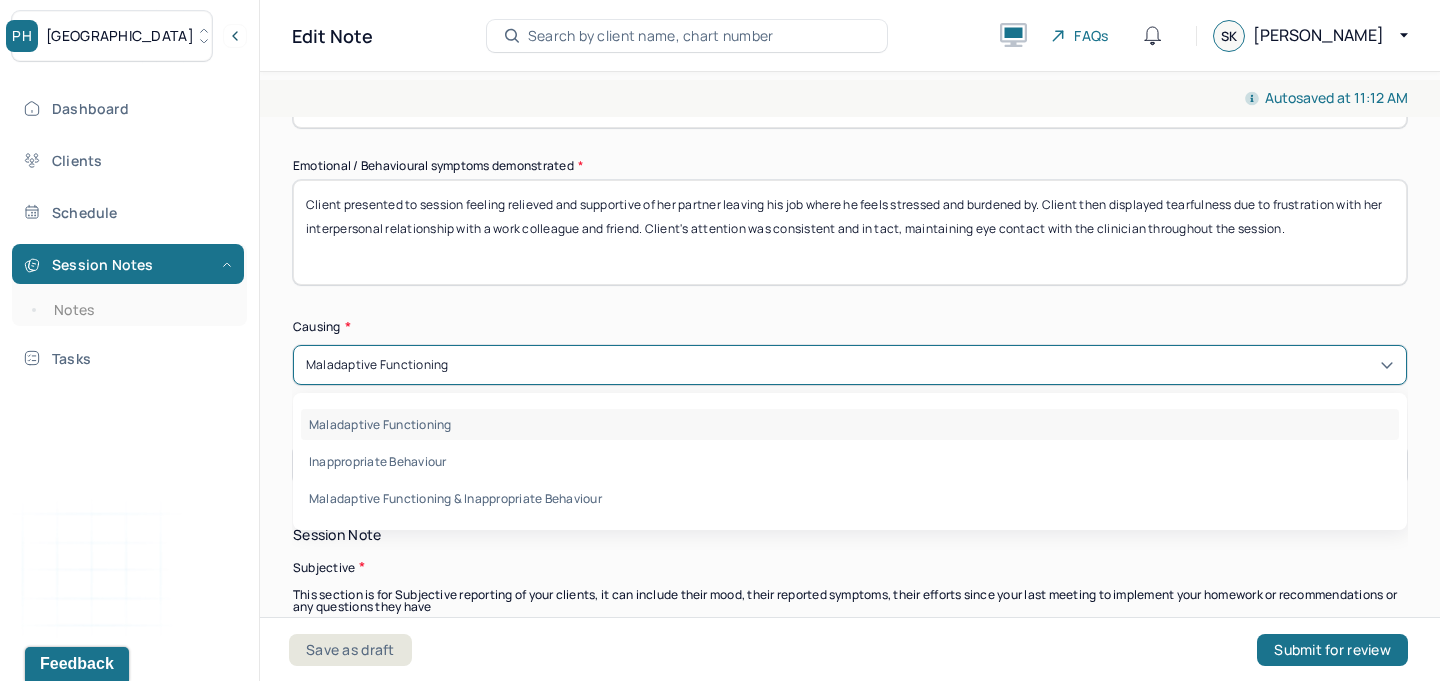 click on "Maladaptive Functioning" at bounding box center (850, 365) 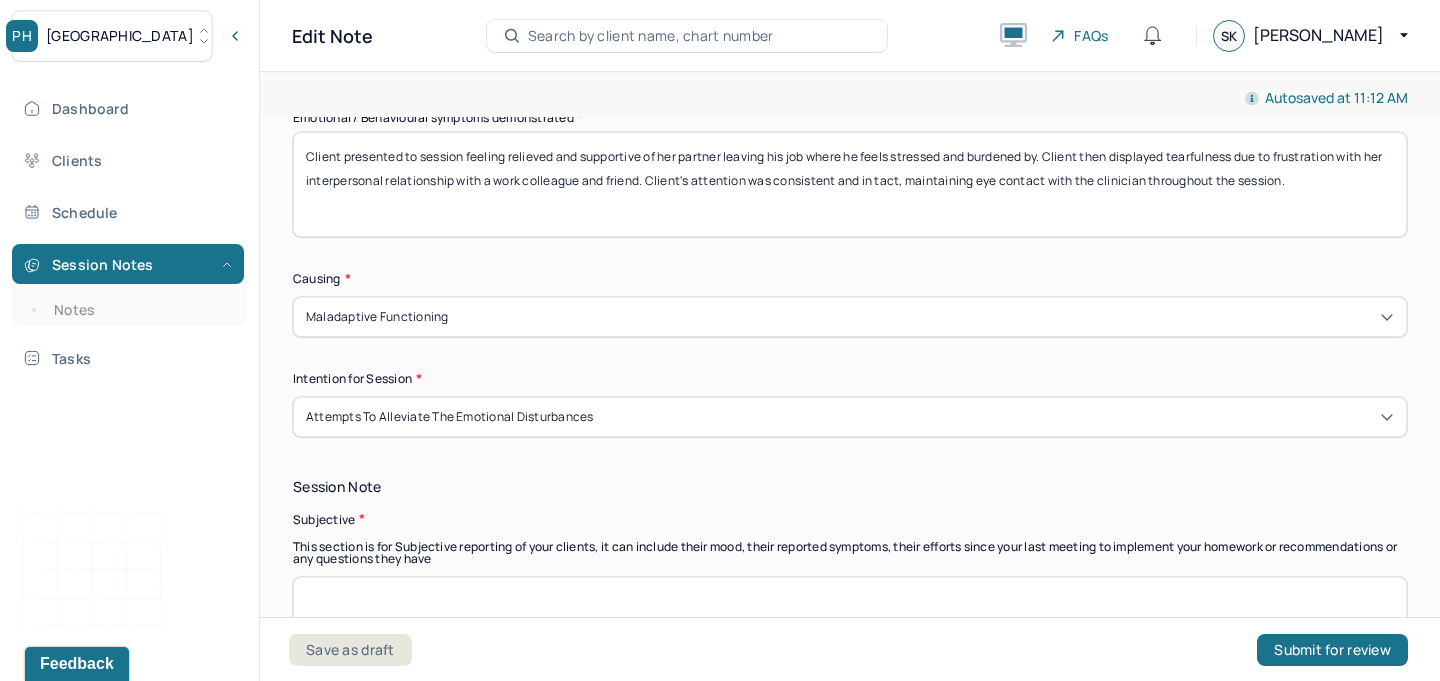 scroll, scrollTop: 1062, scrollLeft: 0, axis: vertical 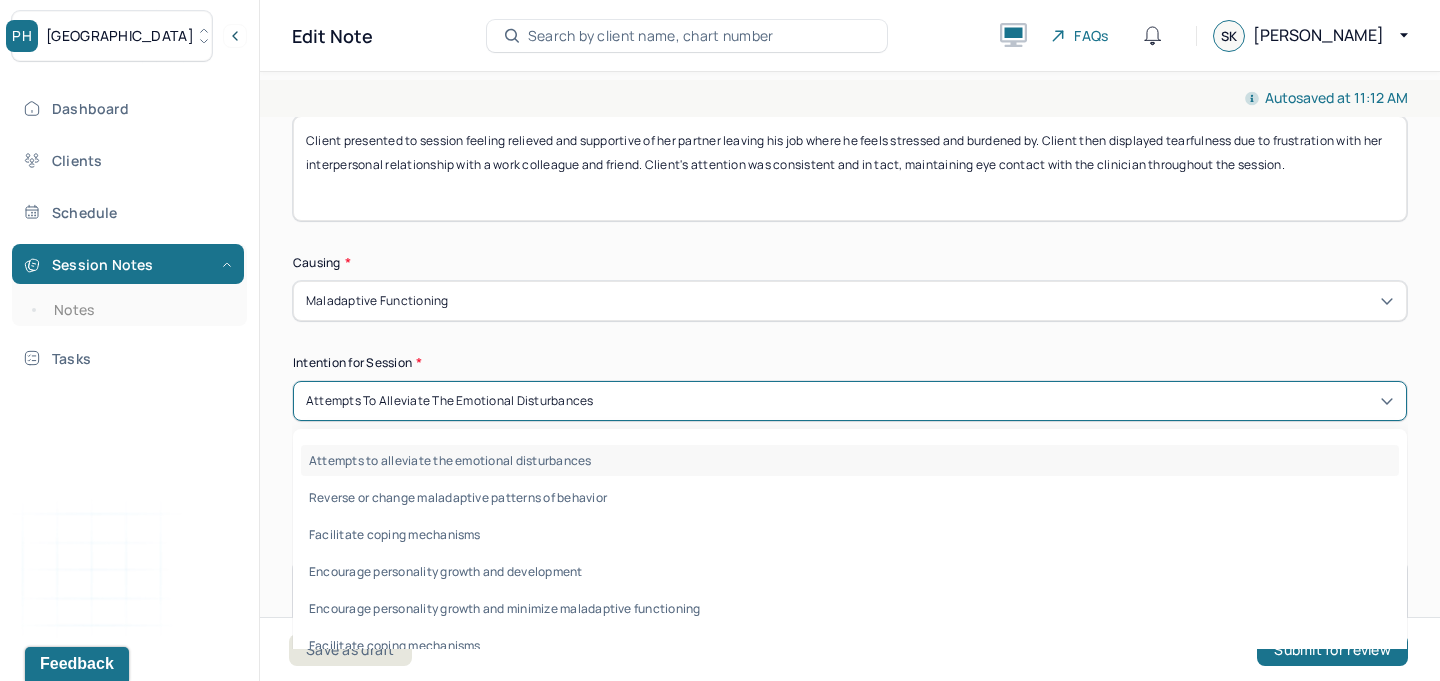 click on "Attempts to alleviate the emotional disturbances" at bounding box center (850, 401) 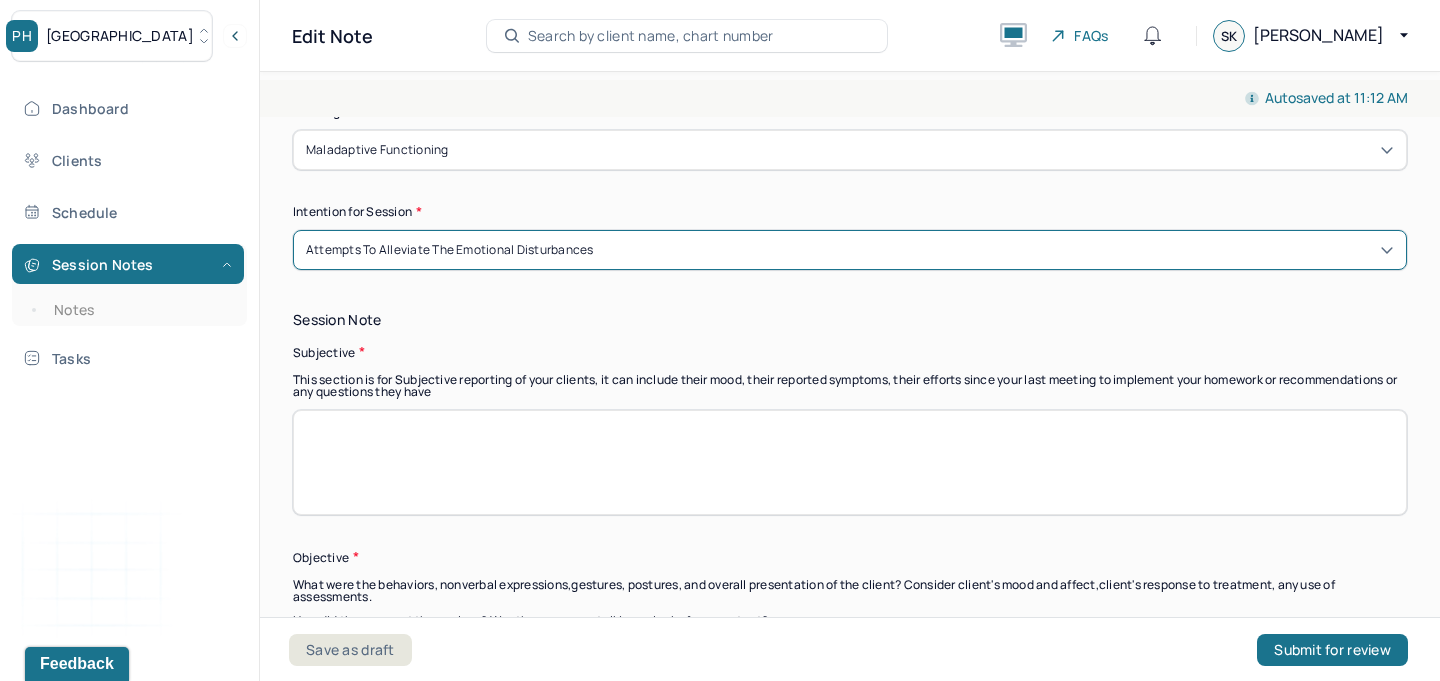 scroll, scrollTop: 1216, scrollLeft: 0, axis: vertical 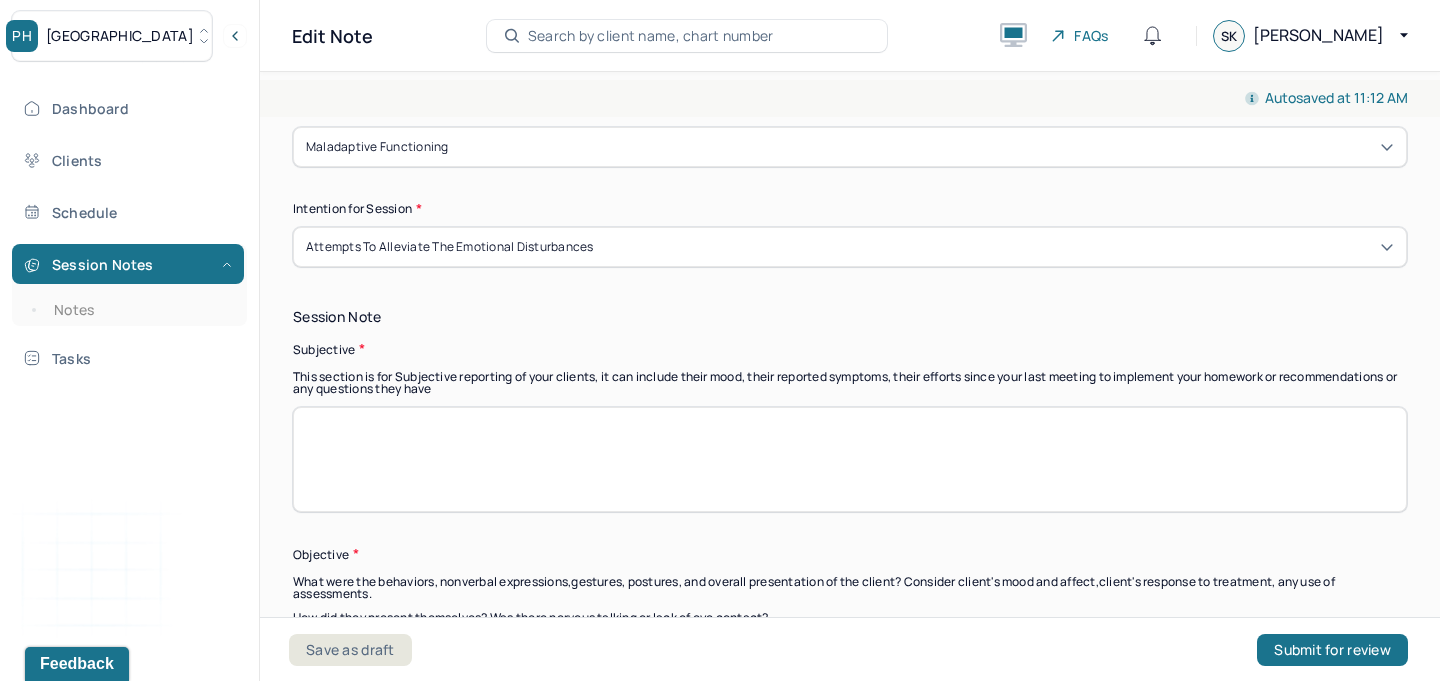 click at bounding box center [850, 459] 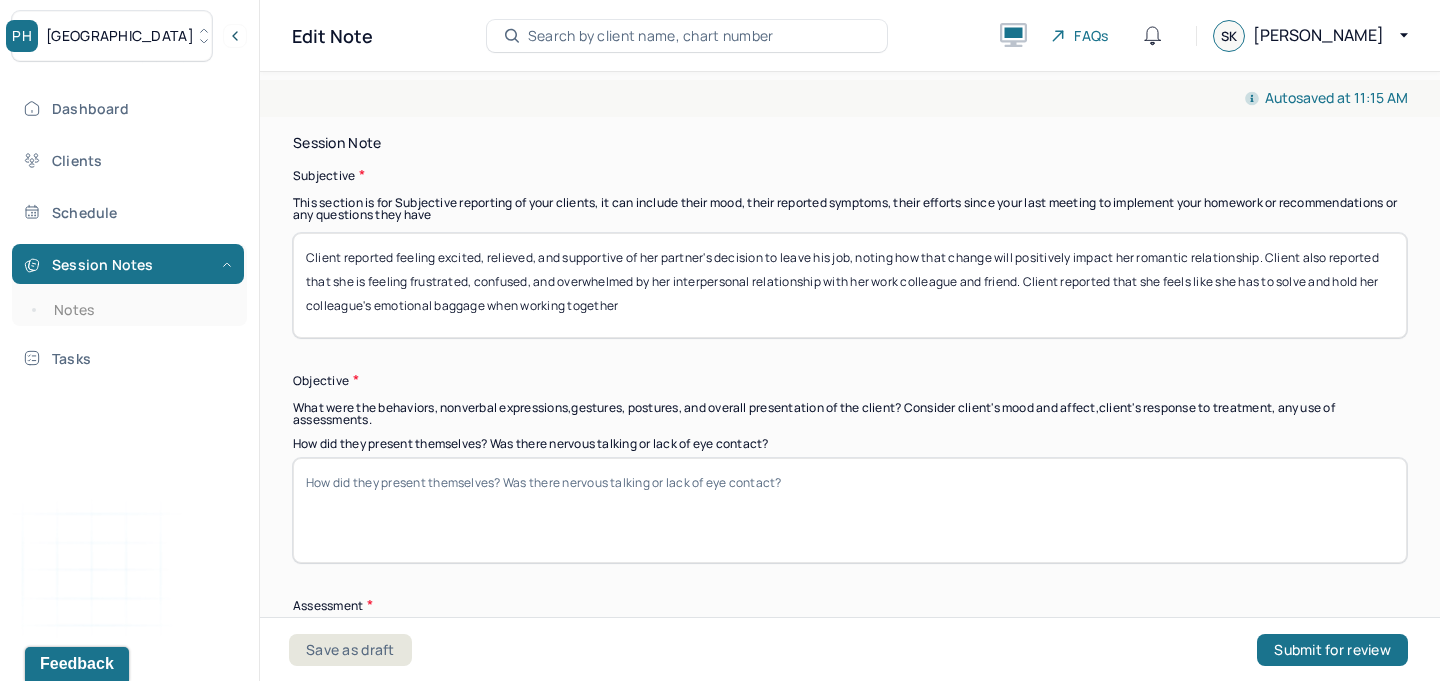 scroll, scrollTop: 1412, scrollLeft: 0, axis: vertical 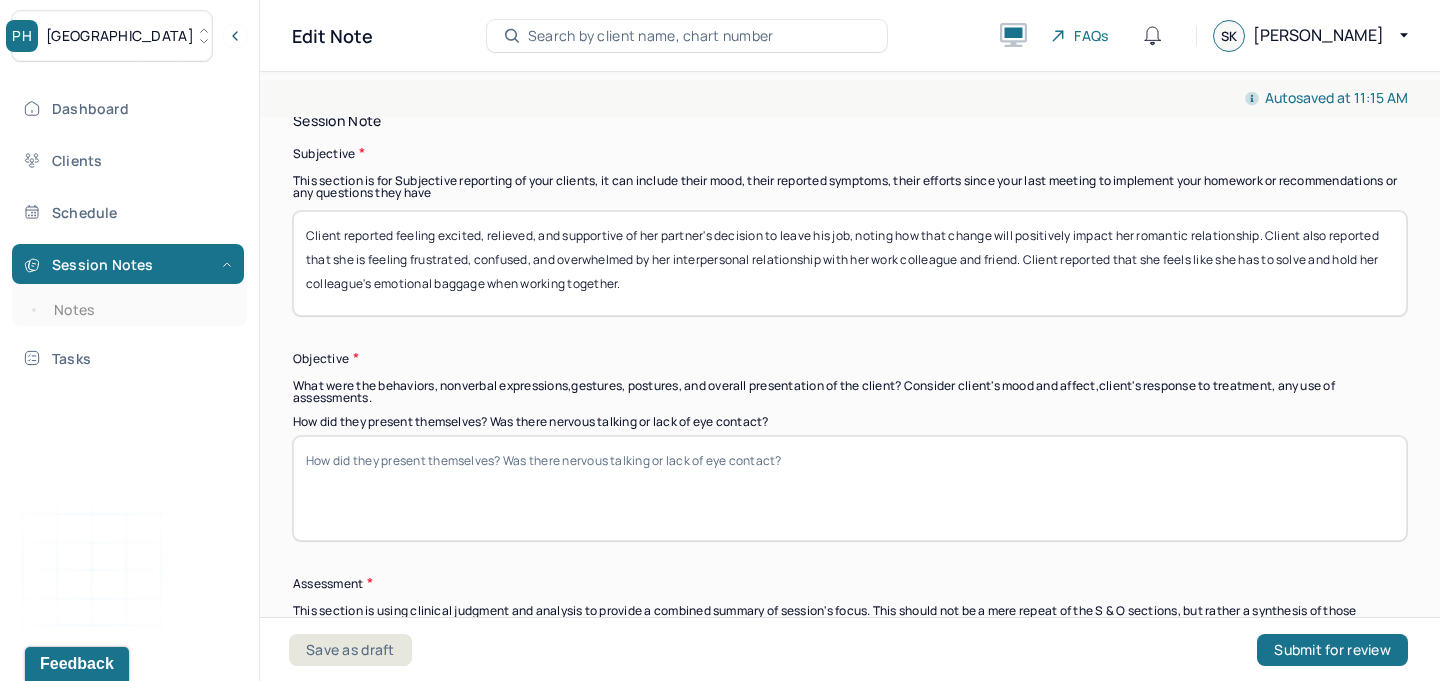 type on "Client reported feeling excited, relieved, and supportive of her partner's decision to leave his job, noting how that change will positively impact her romantic relationship. Client also reported that she is feeling frustrated, confused, and overwhelmed by her interpersonal relationship with her work colleague and friend. Client reported that she feels like she has to solve and hold her colleague's emotional baggage when working together." 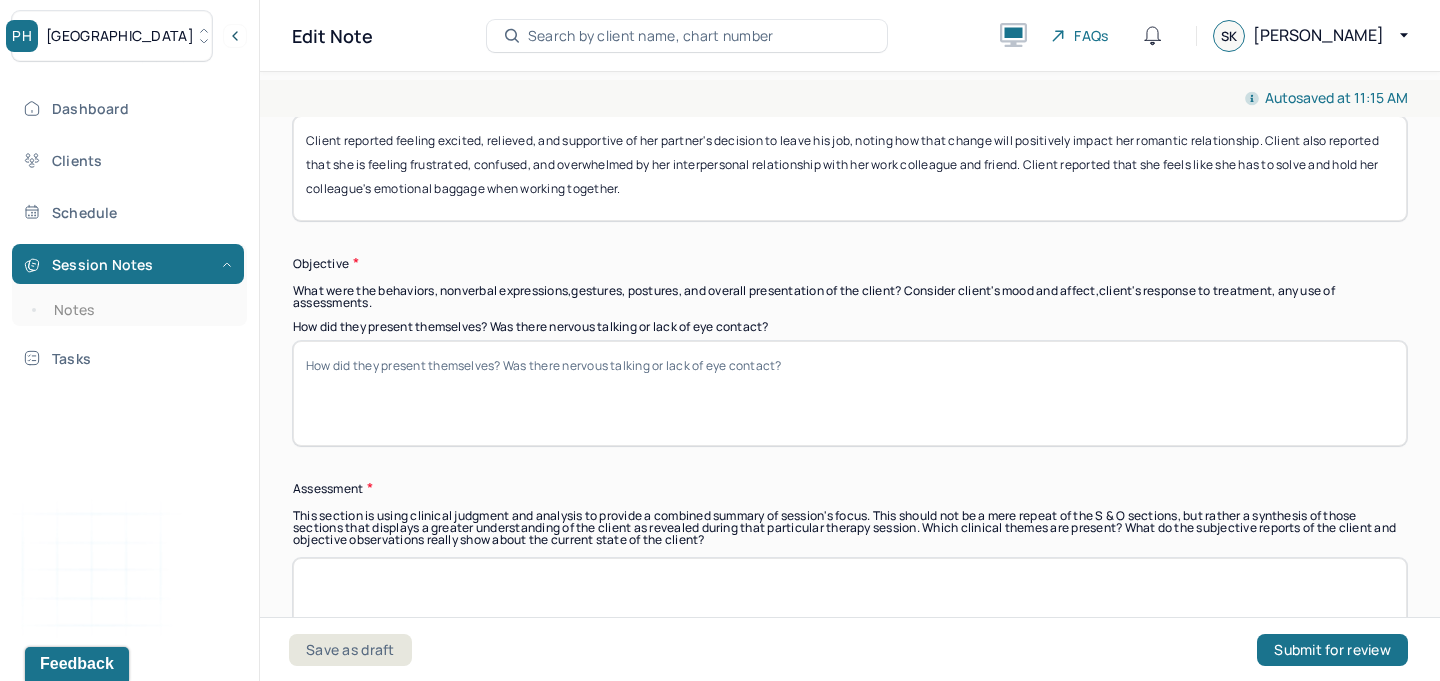scroll, scrollTop: 1530, scrollLeft: 0, axis: vertical 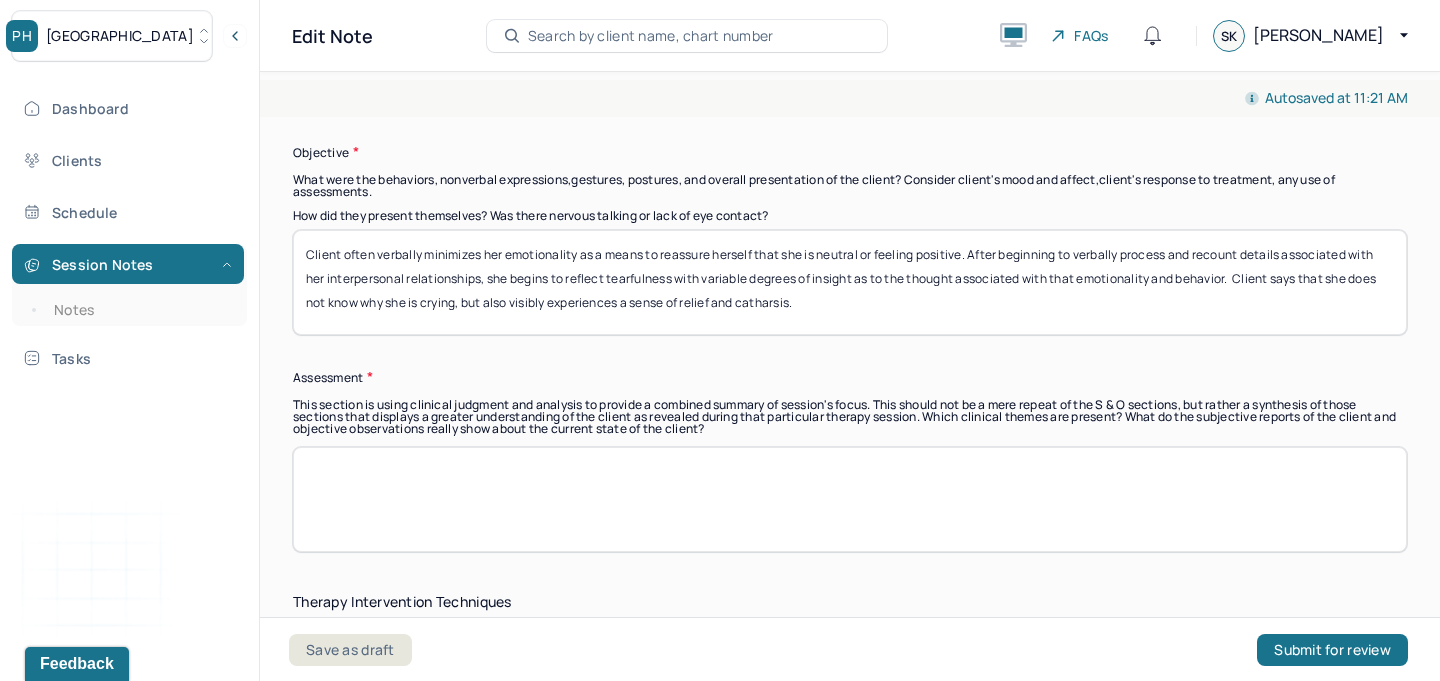 type on "Client often verbally minimizes her emotionality as a means to reassure herself that she is neutral or feeling positive. After beginning to verbally process and recount details associated with her interpersonal relationships, she begins to reflect tearfulness with variable degrees of insight as to the thought associated with that emotionality and behavior.  Client says that she does not know why she is crying, but also visibly experiences a sense of relief and catharsis." 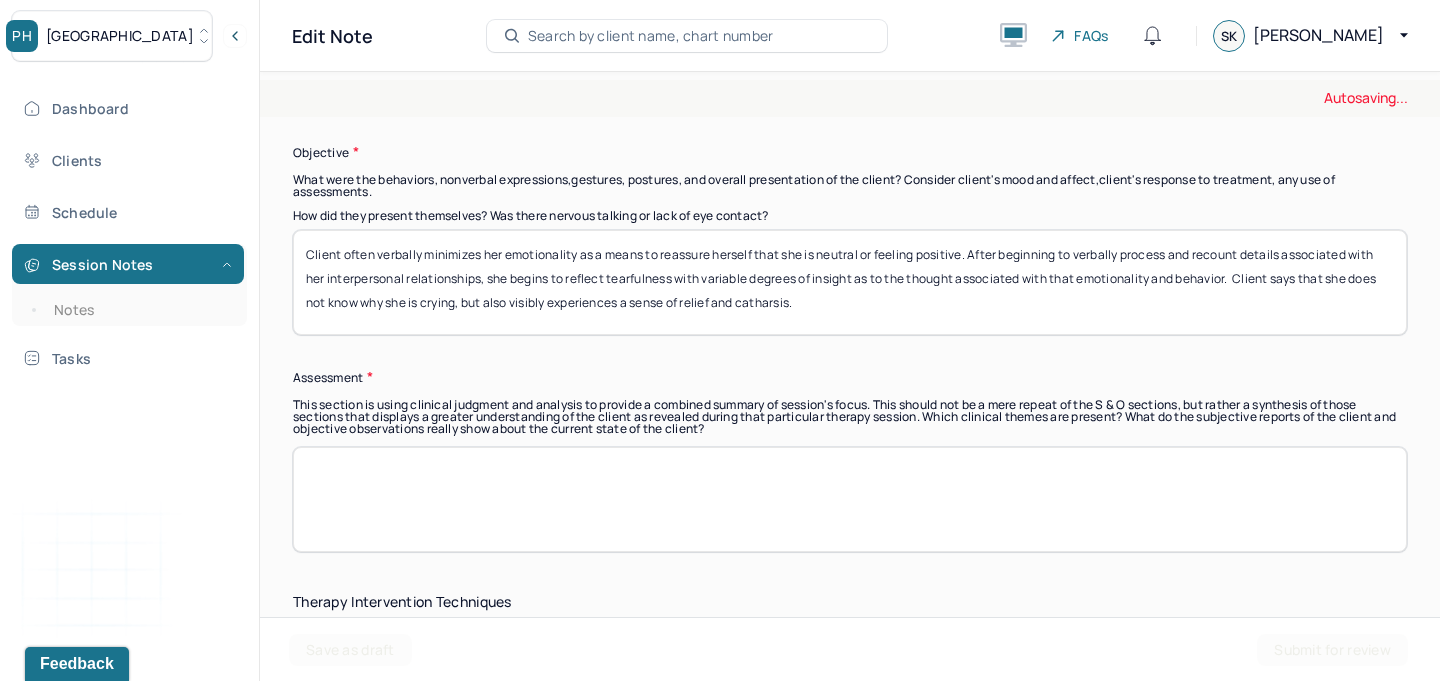 click at bounding box center (850, 499) 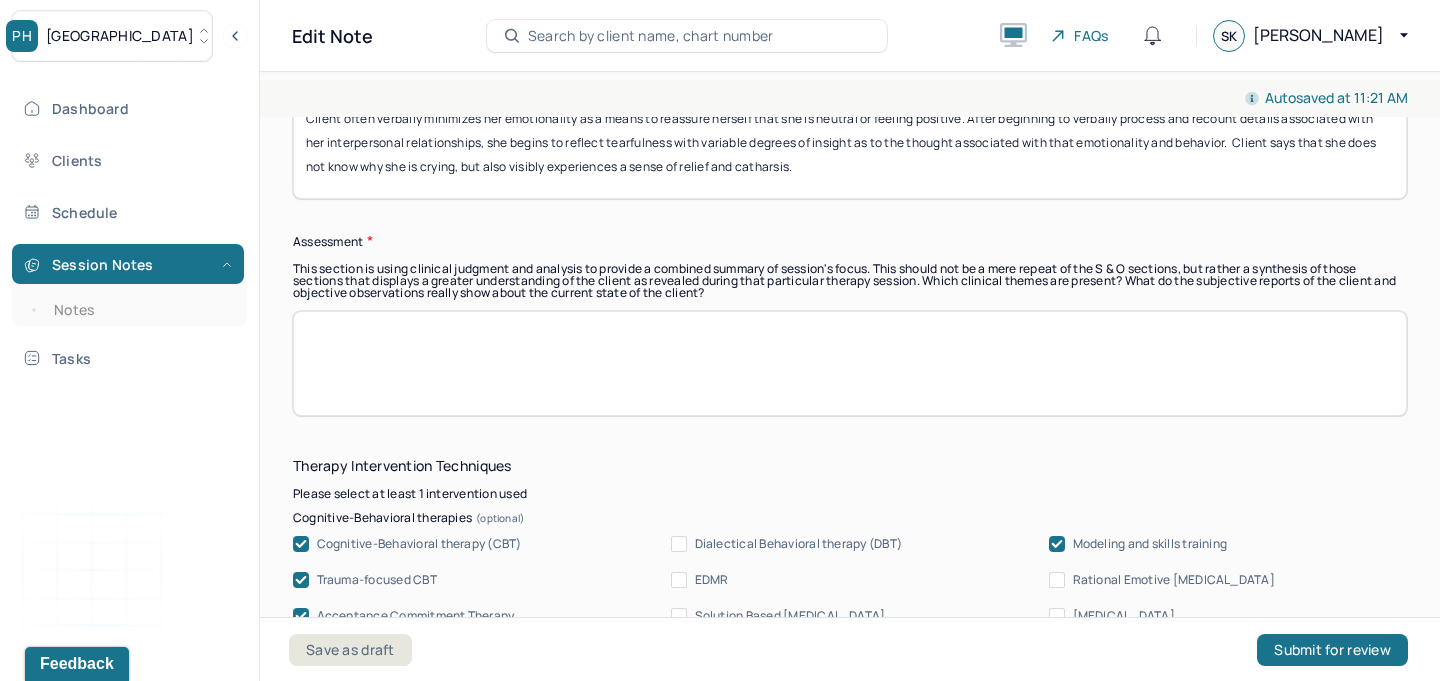 scroll, scrollTop: 1755, scrollLeft: 0, axis: vertical 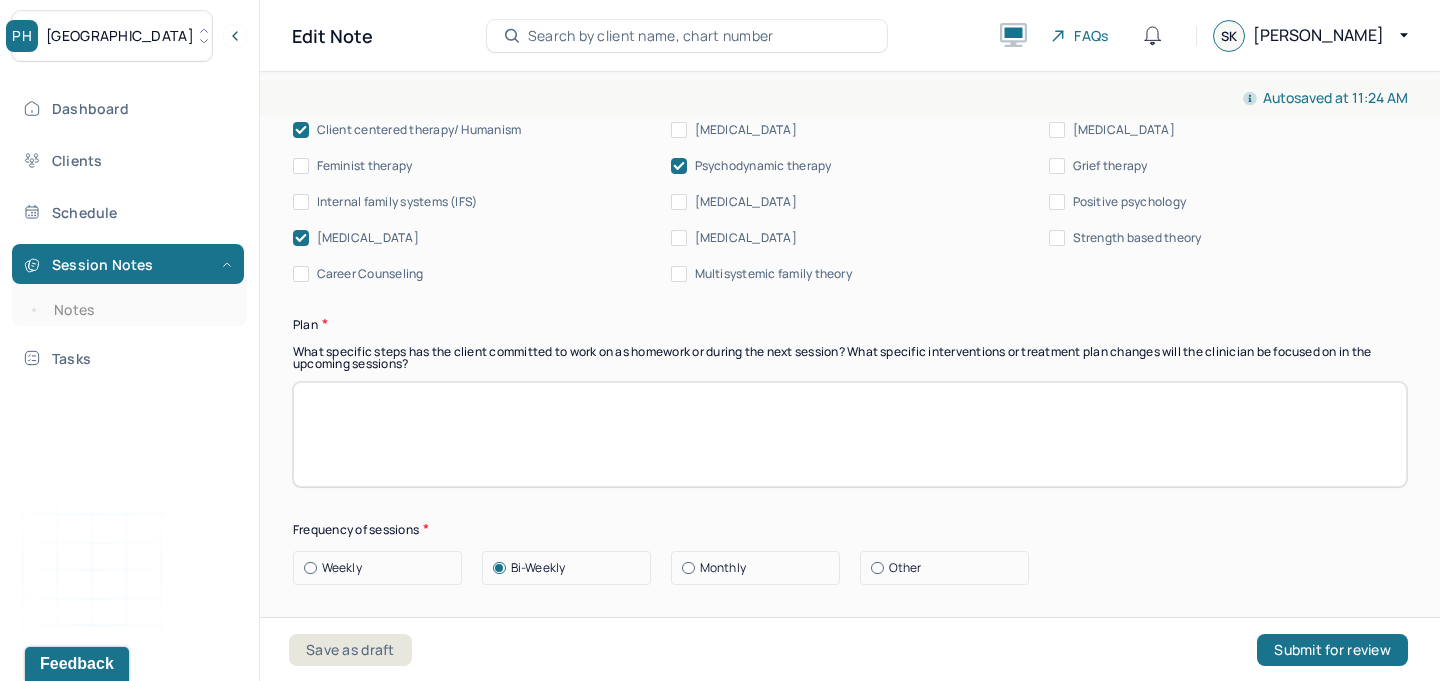 type on "Client uses defense mechanisms, avoidance, and minimization to manage ruminative thoughts, caretaking tendencies, and emotional fluctuations associated with changing interpersonal dynamics, substantiating her MH diagnosis. Clinician uses a combination of [MEDICAL_DATA] on others' potential desires, core values, and affect and how they impact the client's sense of agency of her actions and feelings, pulling from psychodynamic, CBT, and ACT approaches." 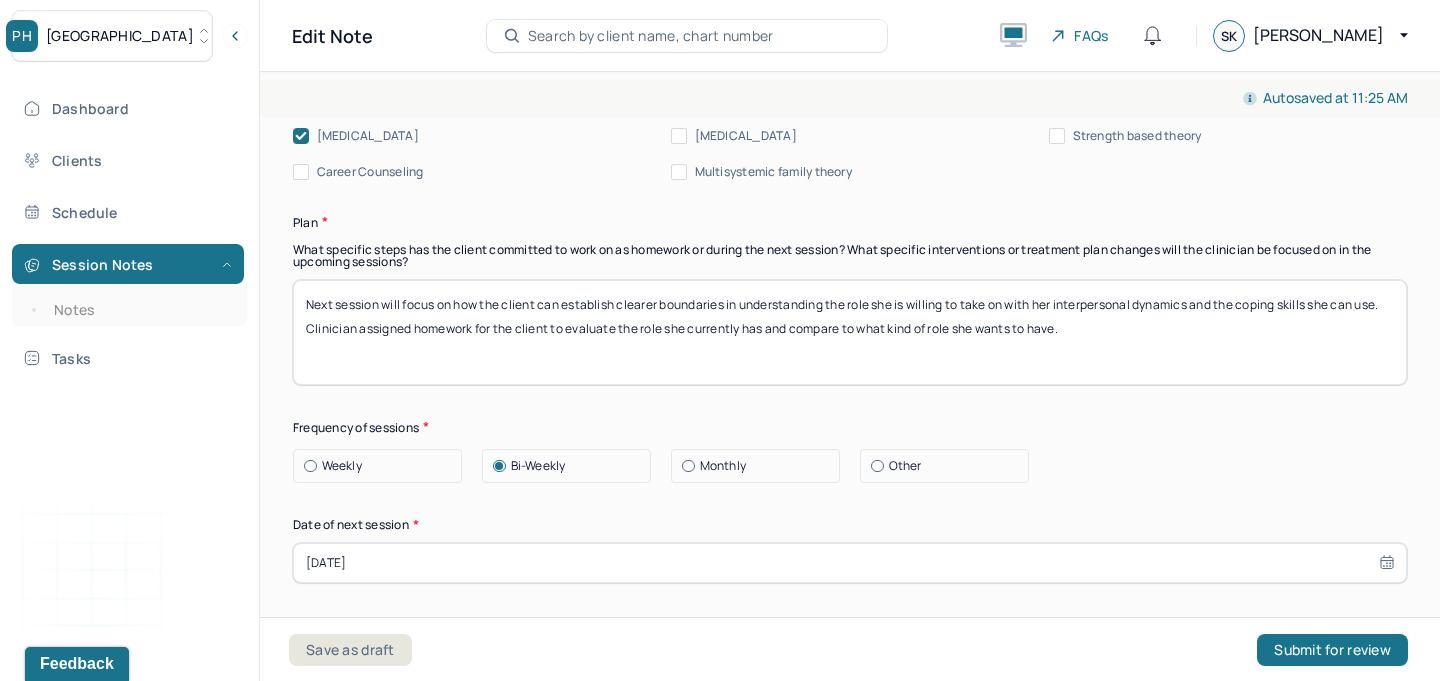 scroll, scrollTop: 2492, scrollLeft: 0, axis: vertical 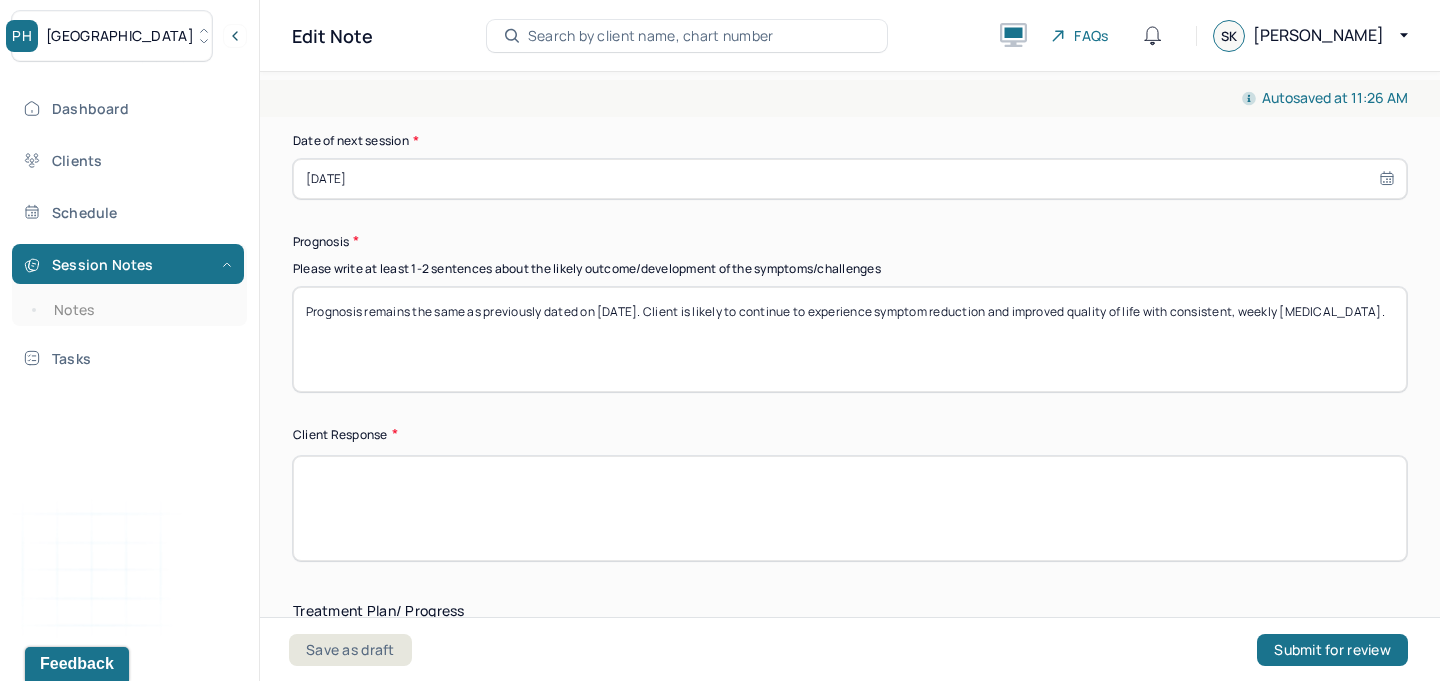 type on "Next session will focus on how the client can establish clearer boundaries in understanding the role she is willing to take on with her interpersonal dynamics and the coping skills she can use. Clinician assigned homework for the client to evaluate the role she currently has and compare to what kind of role she wants to have." 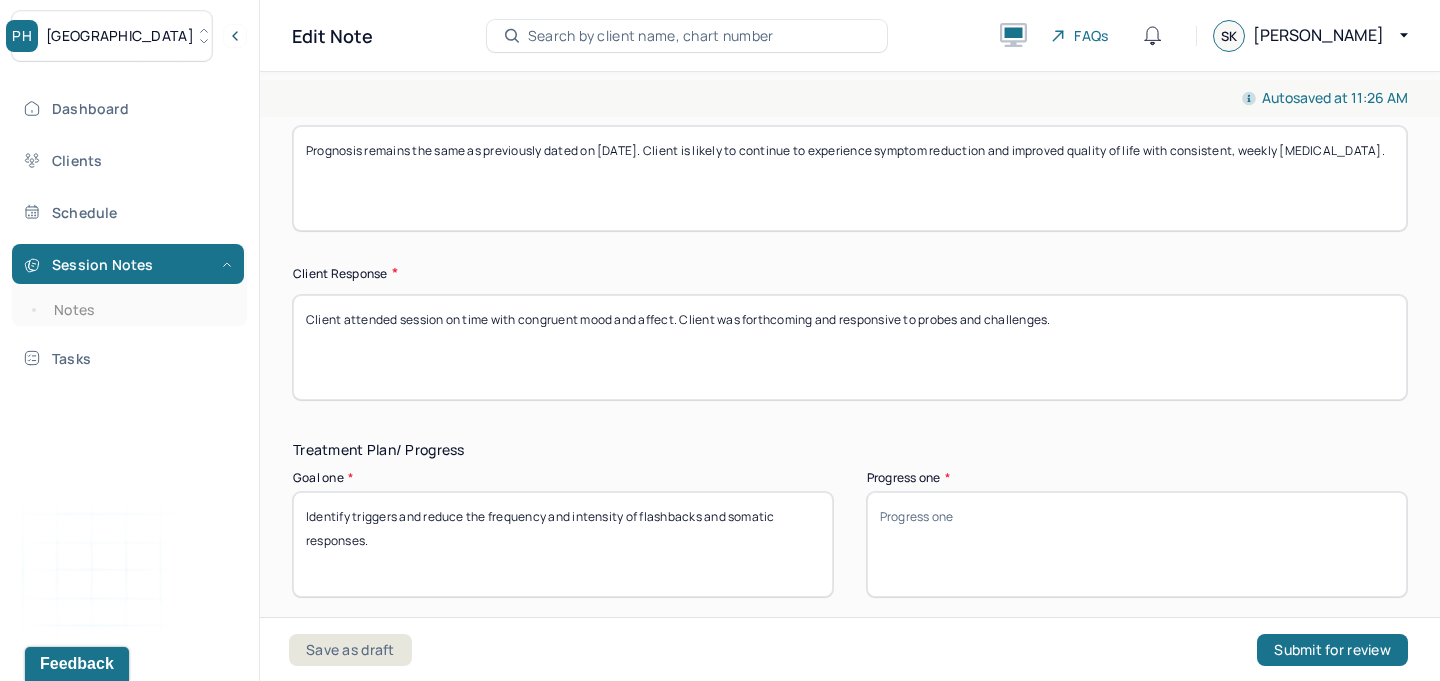 scroll, scrollTop: 3111, scrollLeft: 0, axis: vertical 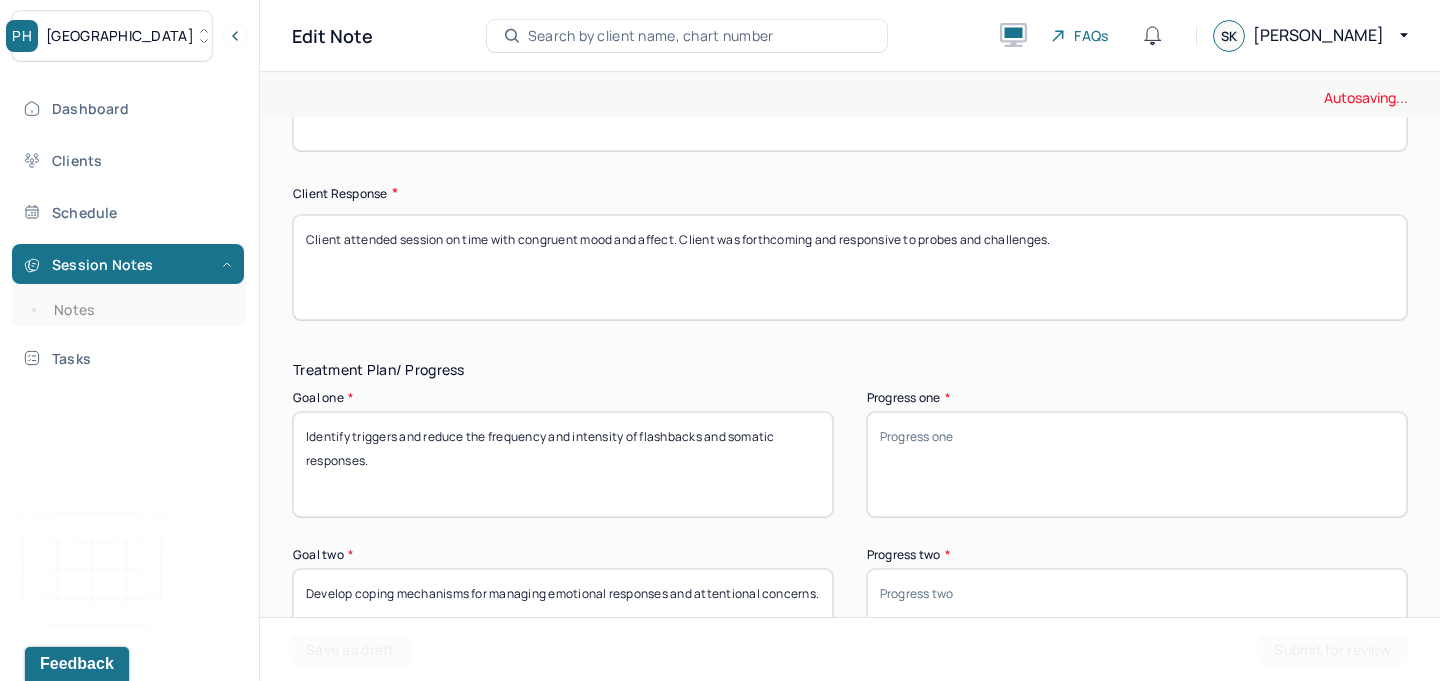 type on "Client attended session on time with congruent mood and affect. Client was forthcoming and responsive to probes and challenges." 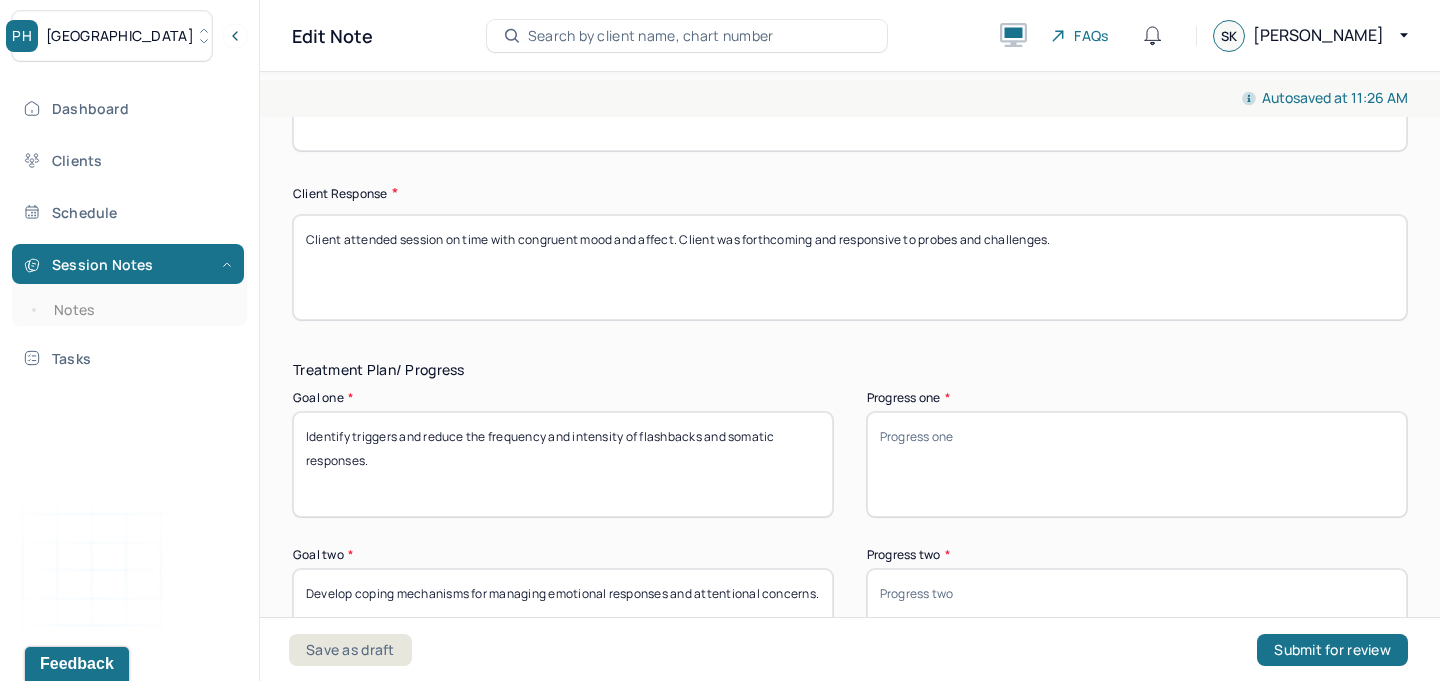 click on "Progress one *" at bounding box center [1137, 464] 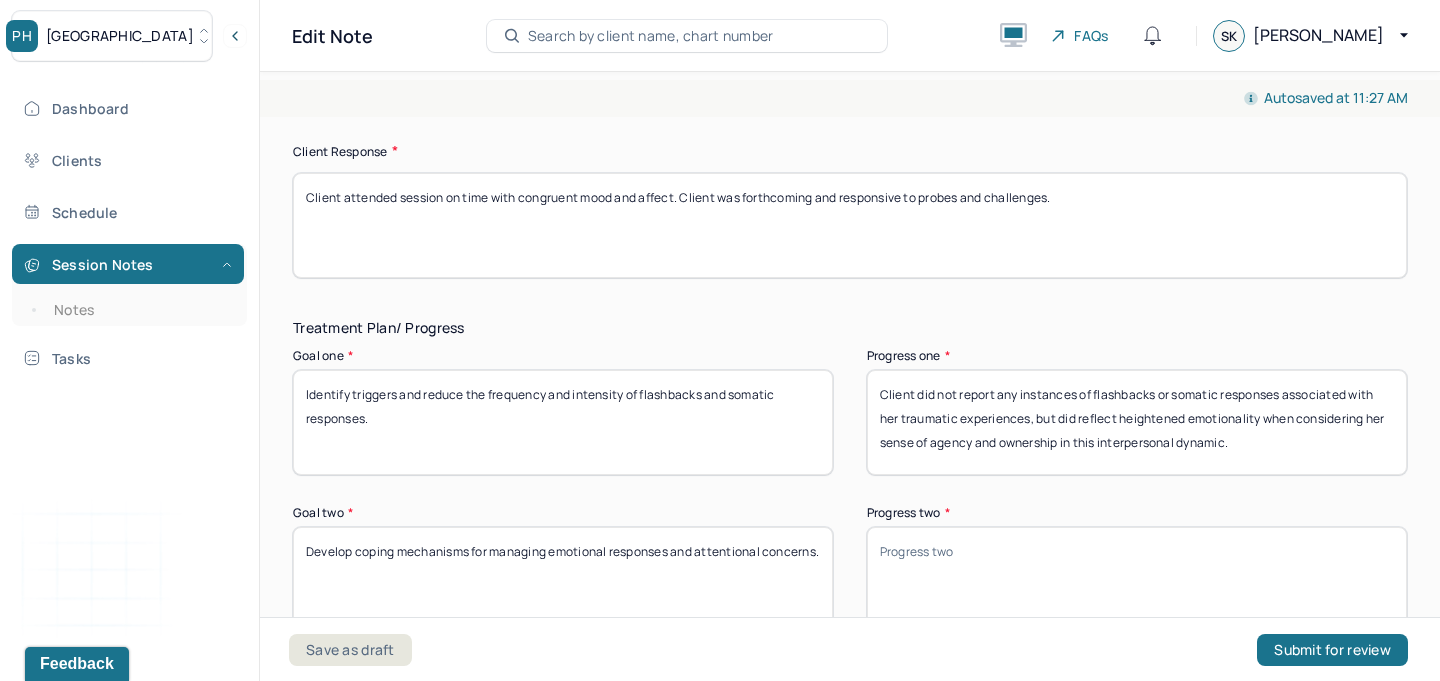scroll, scrollTop: 3166, scrollLeft: 0, axis: vertical 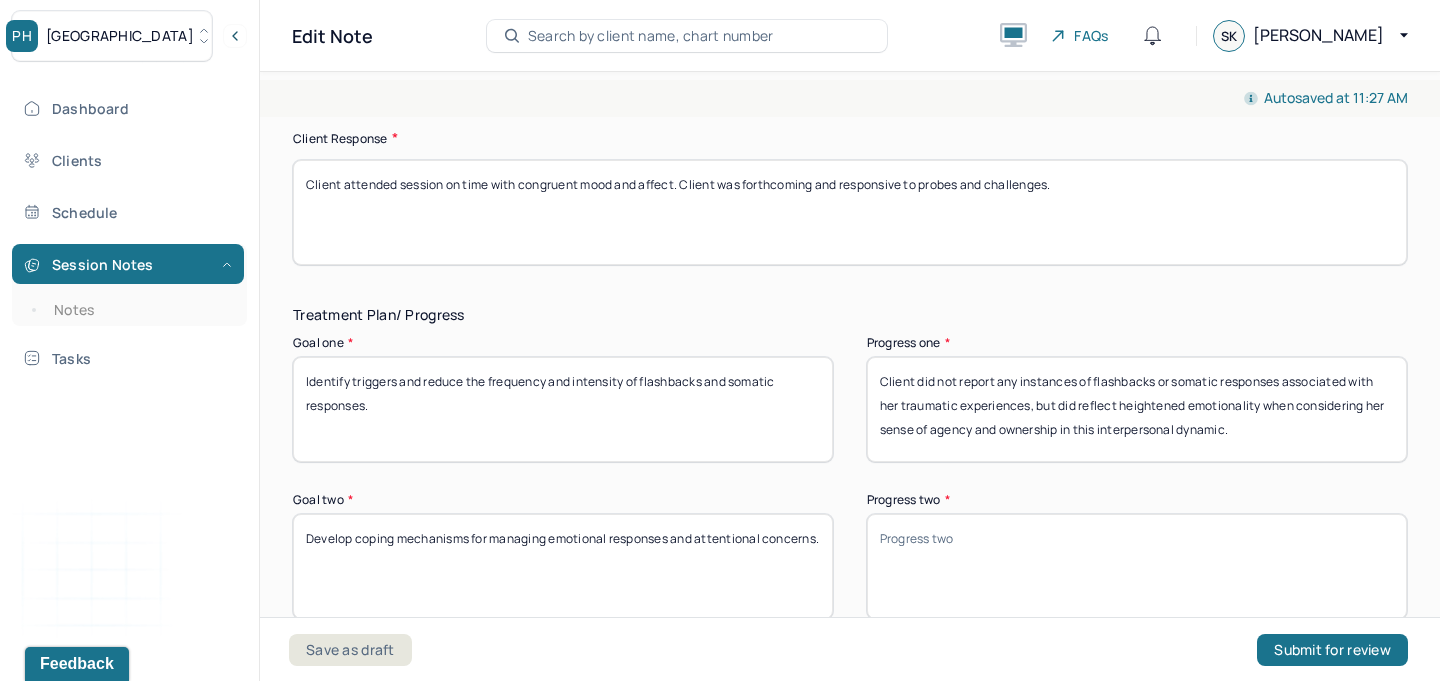 type on "Client did not report any instances of flashbacks or somatic responses associated with her traumatic experiences, but did reflect heightened emotionality when considering her sense of agency and ownership in this interpersonal dynamic." 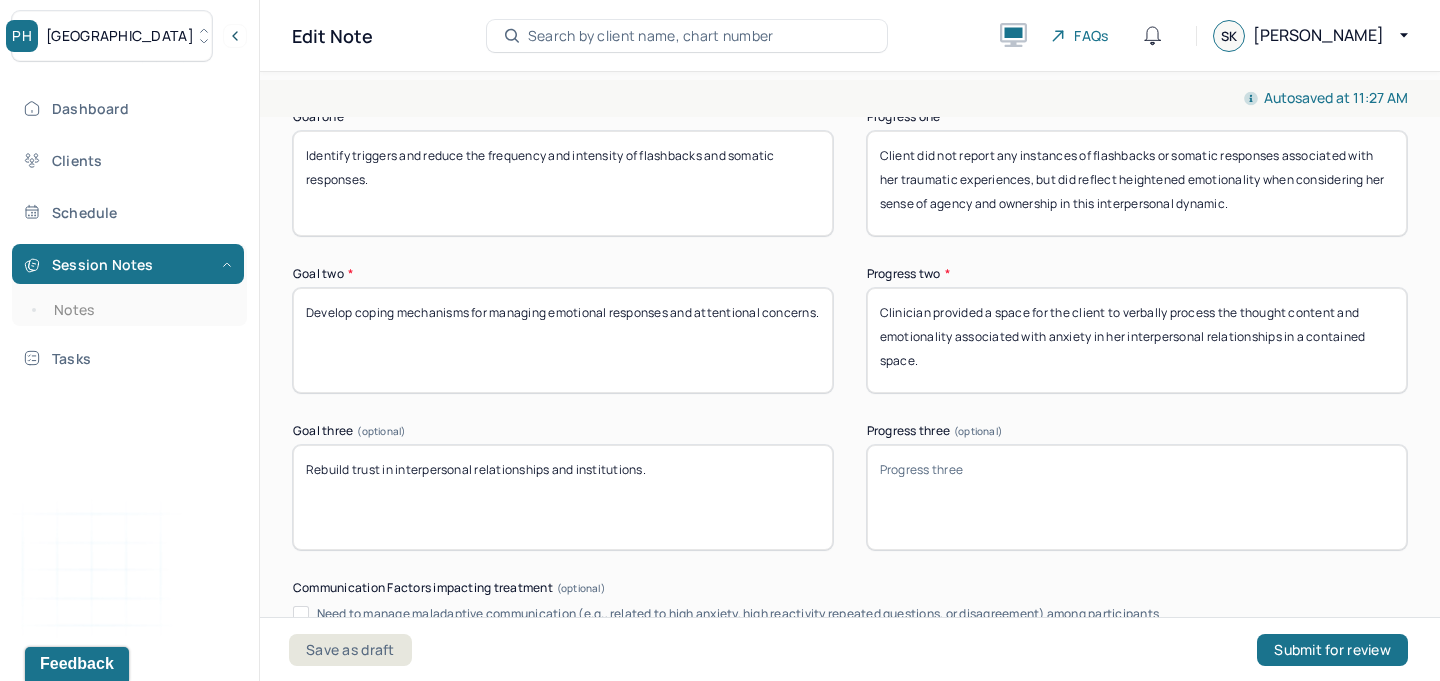 scroll, scrollTop: 3437, scrollLeft: 0, axis: vertical 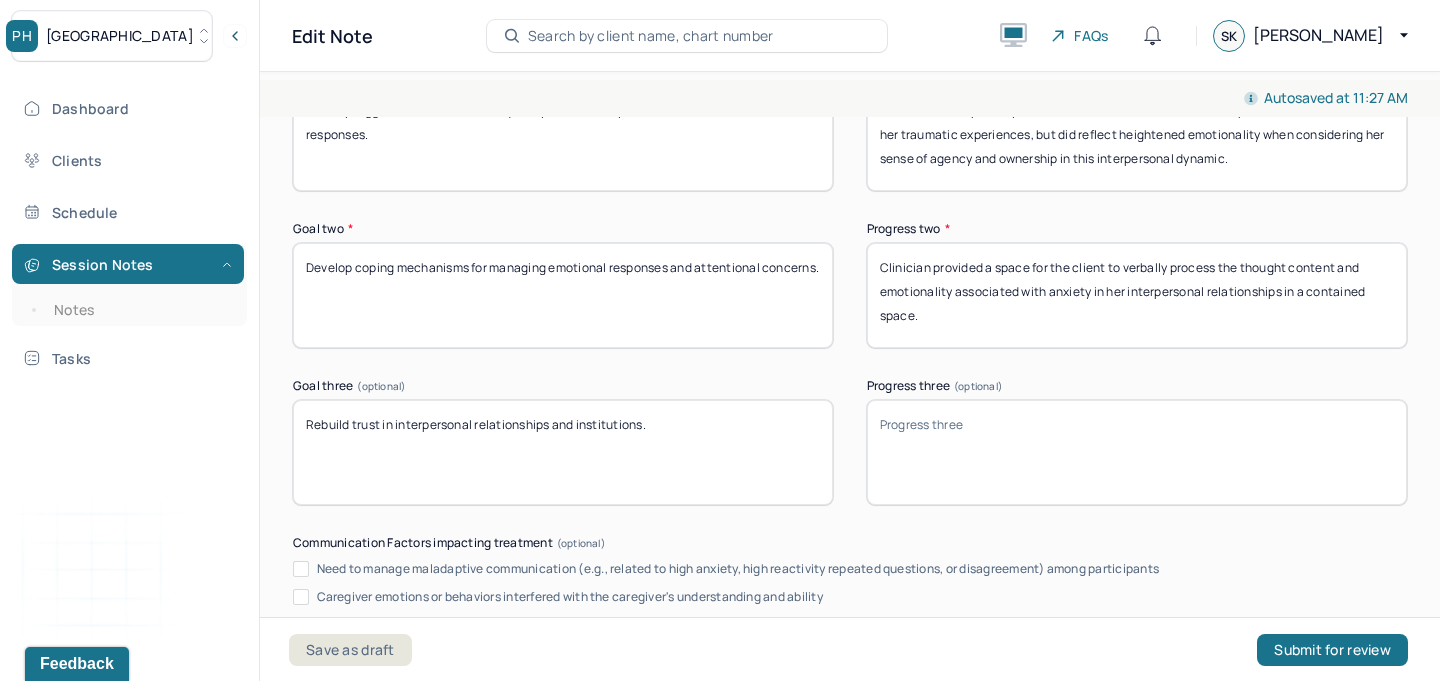 type on "Clinician provided a space for the client to verbally process the thought content and emotionality associated with anxiety in her interpersonal relationships in a contained space." 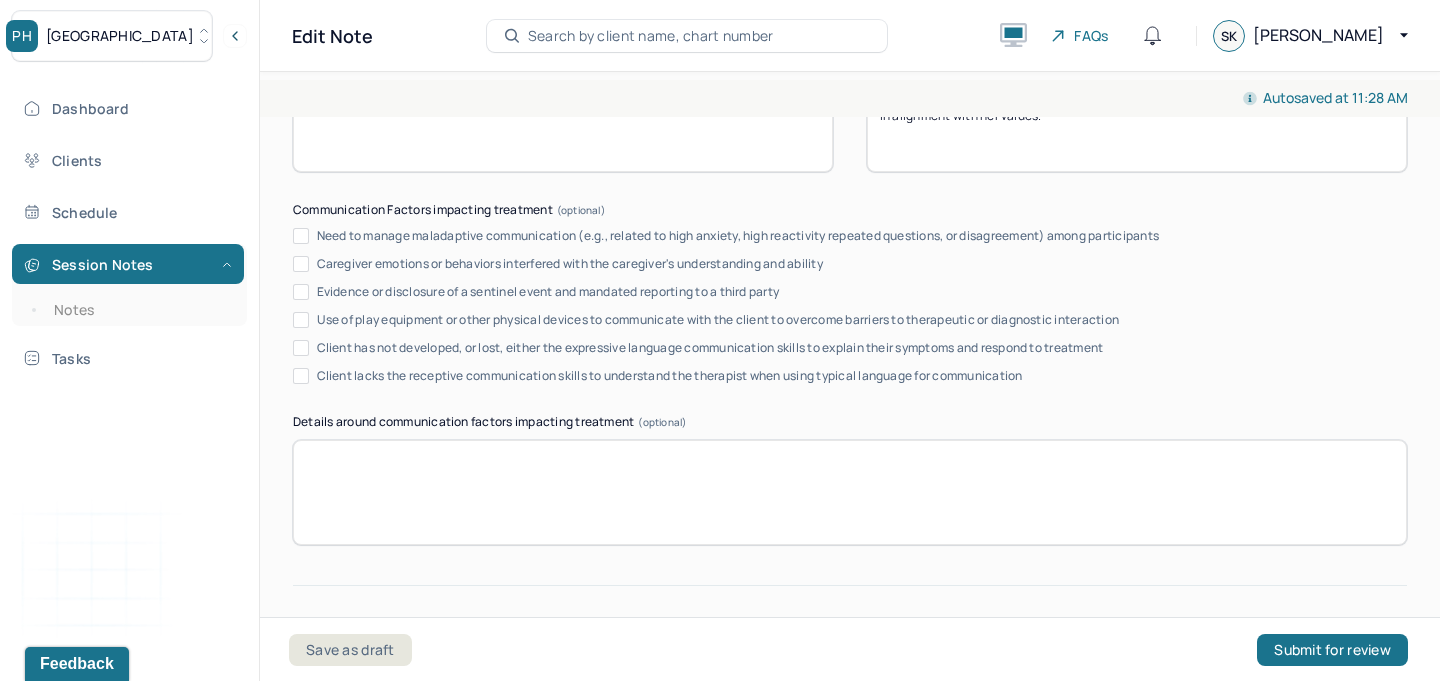 scroll, scrollTop: 3978, scrollLeft: 0, axis: vertical 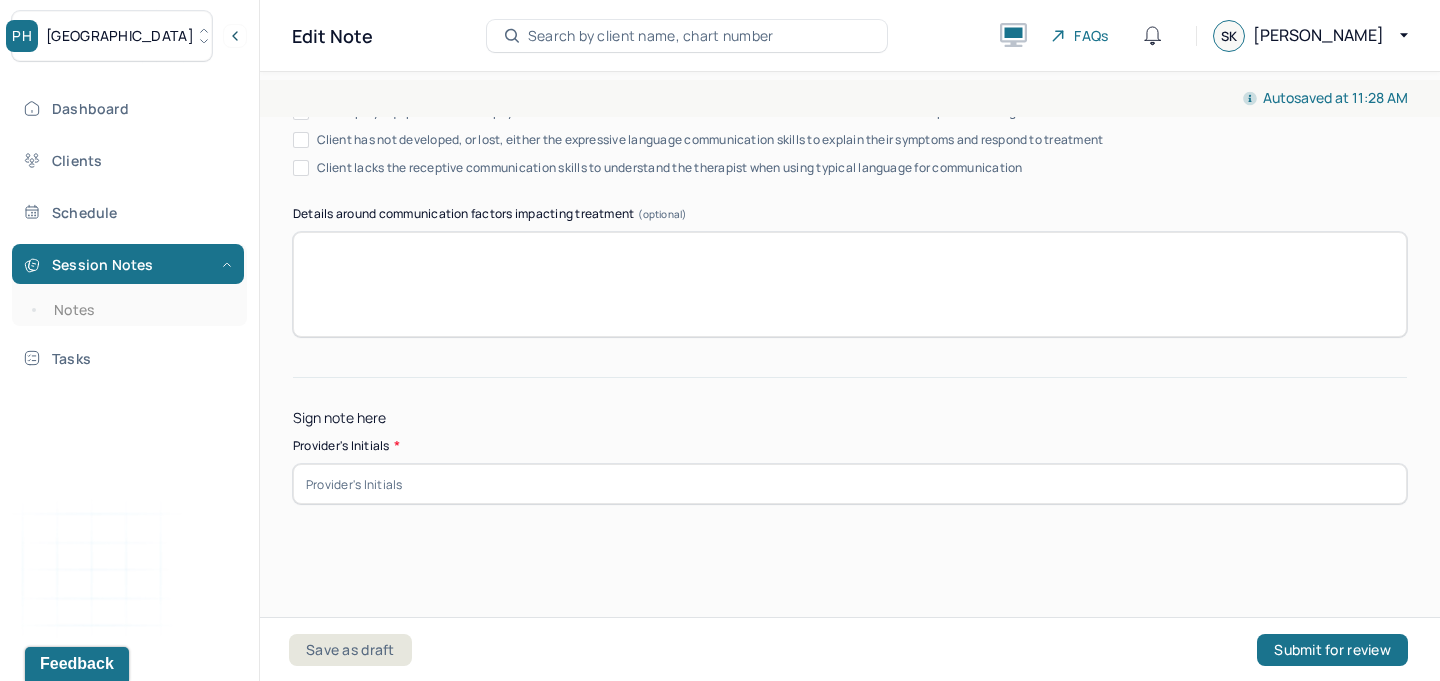 type on "Clinician validated the client's lived experiences and highlighted how the client is acting in alignment with her values." 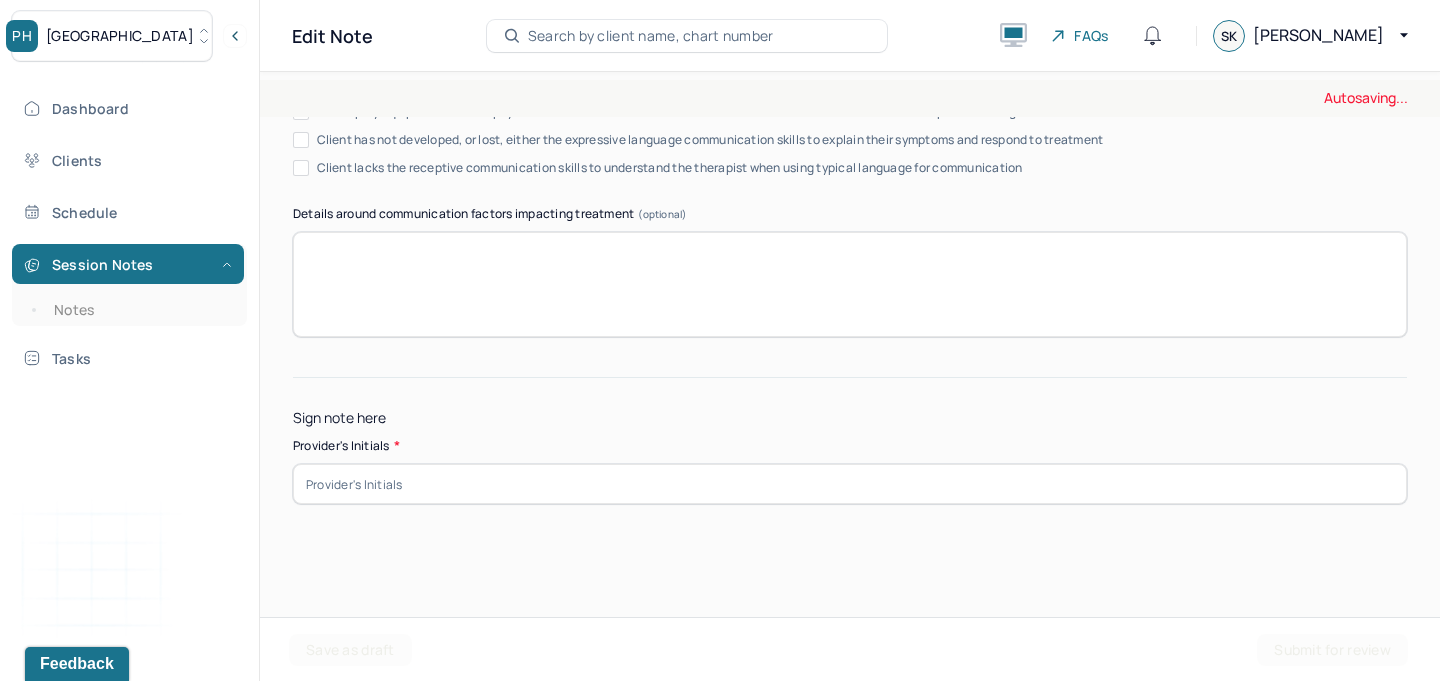 click at bounding box center [850, 484] 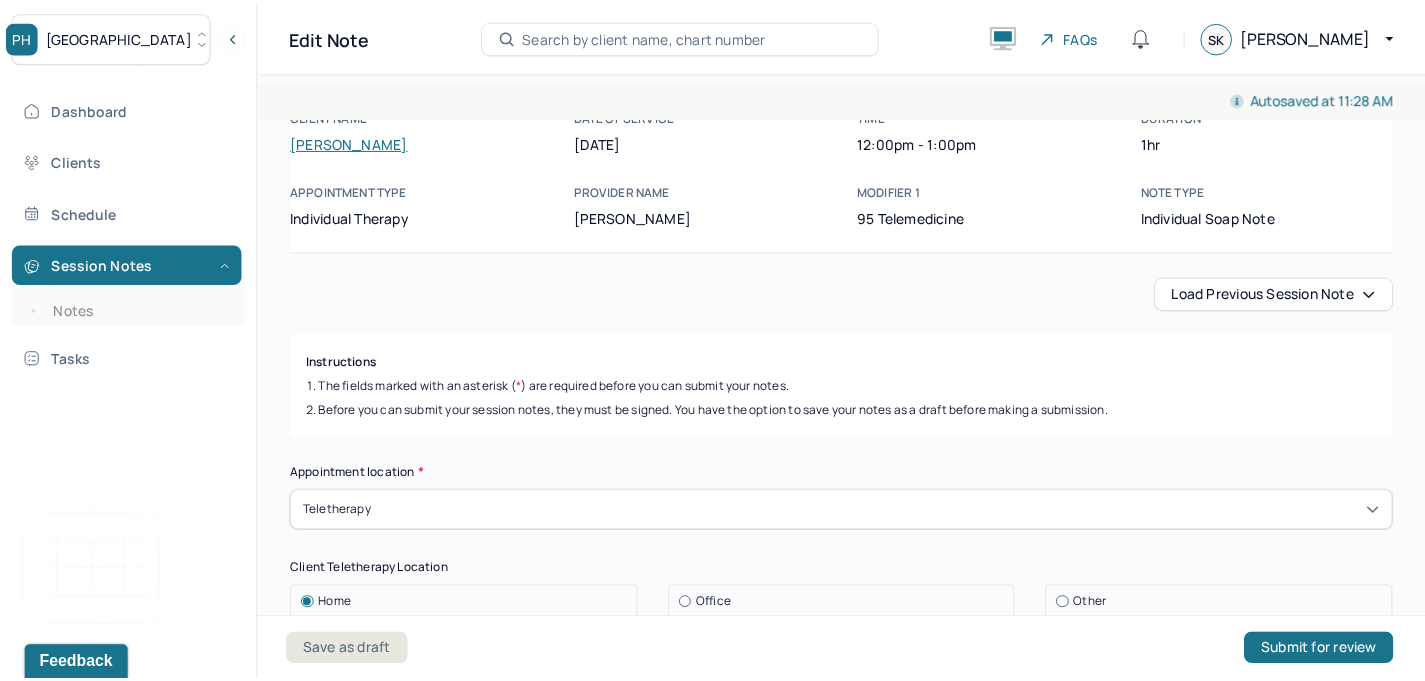 scroll, scrollTop: 0, scrollLeft: 0, axis: both 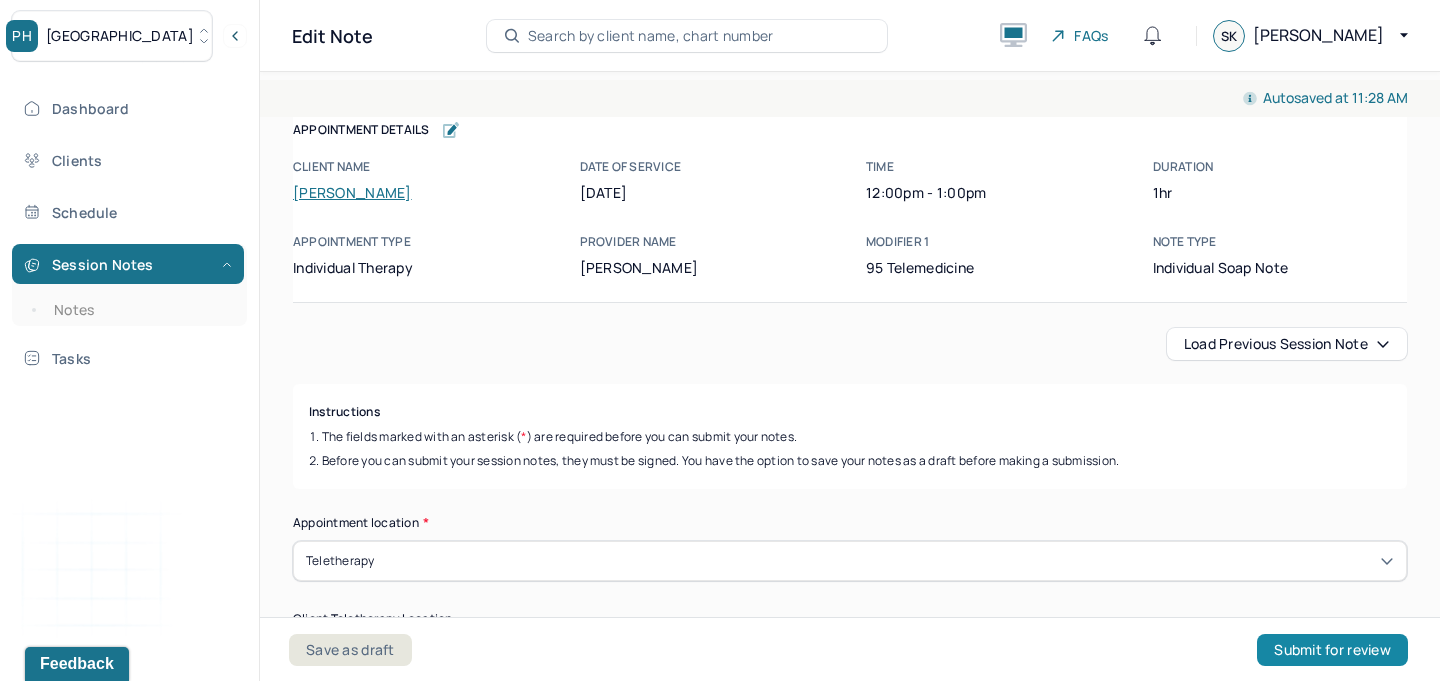 type on "SK" 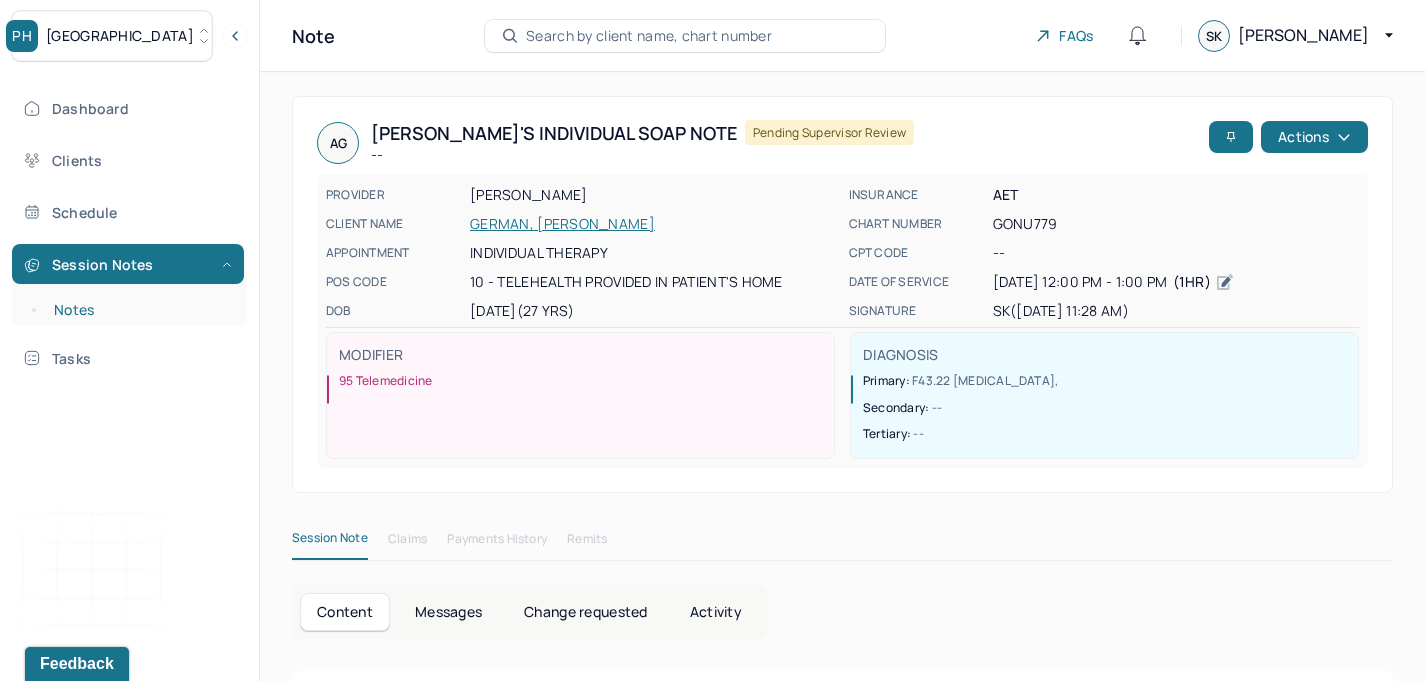 click on "Notes" at bounding box center [139, 310] 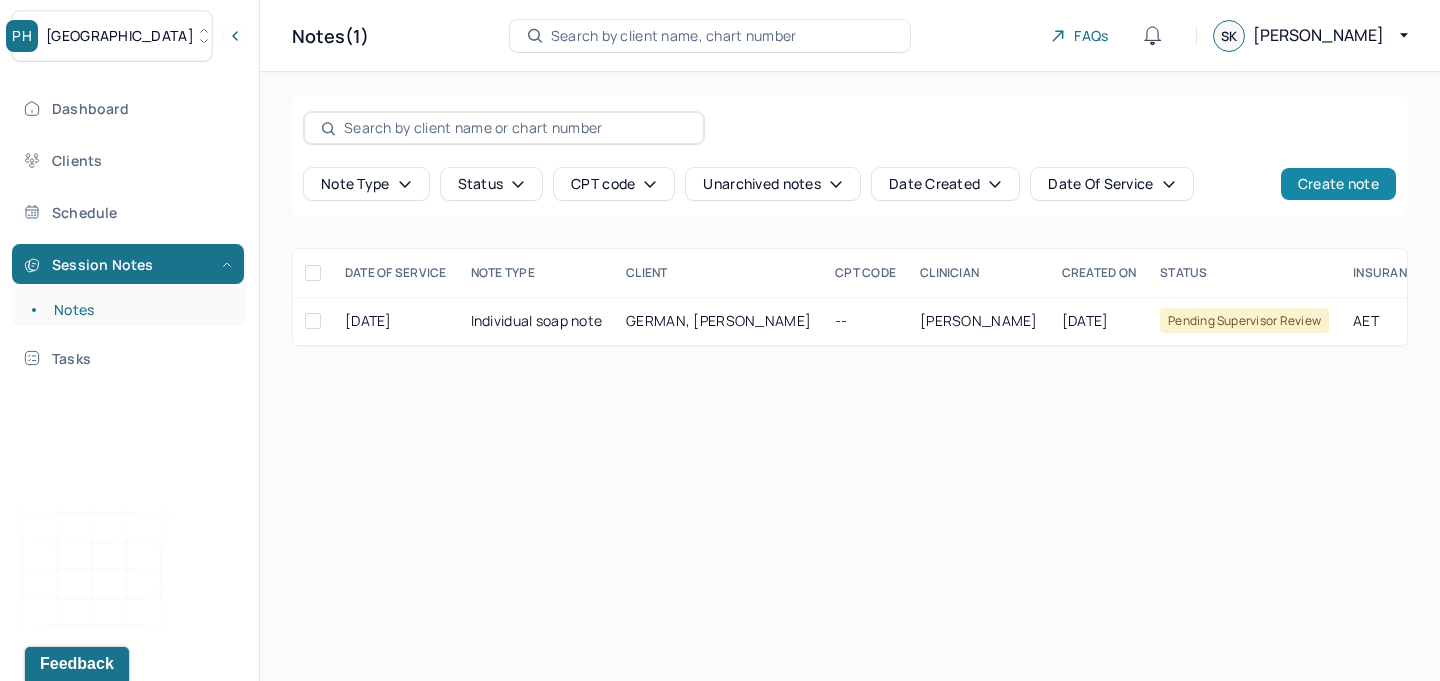 click on "Create note" at bounding box center [1338, 184] 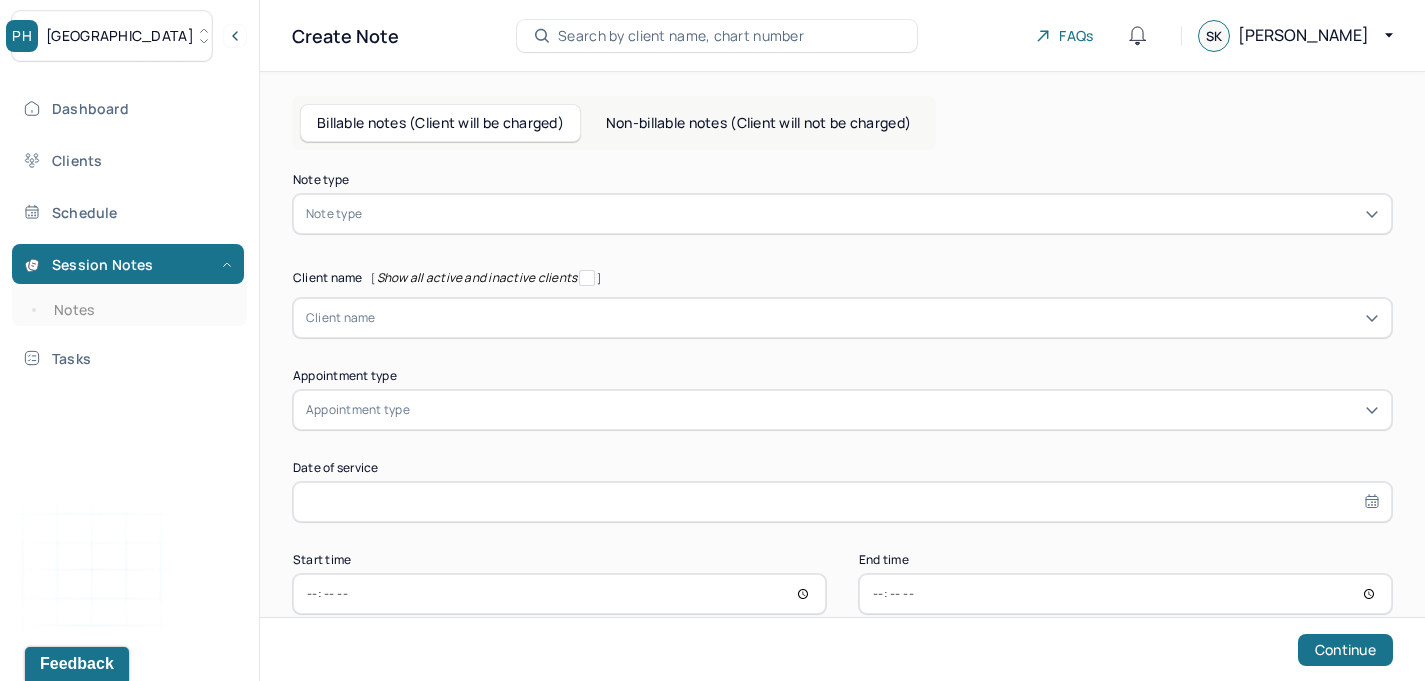 click at bounding box center (872, 214) 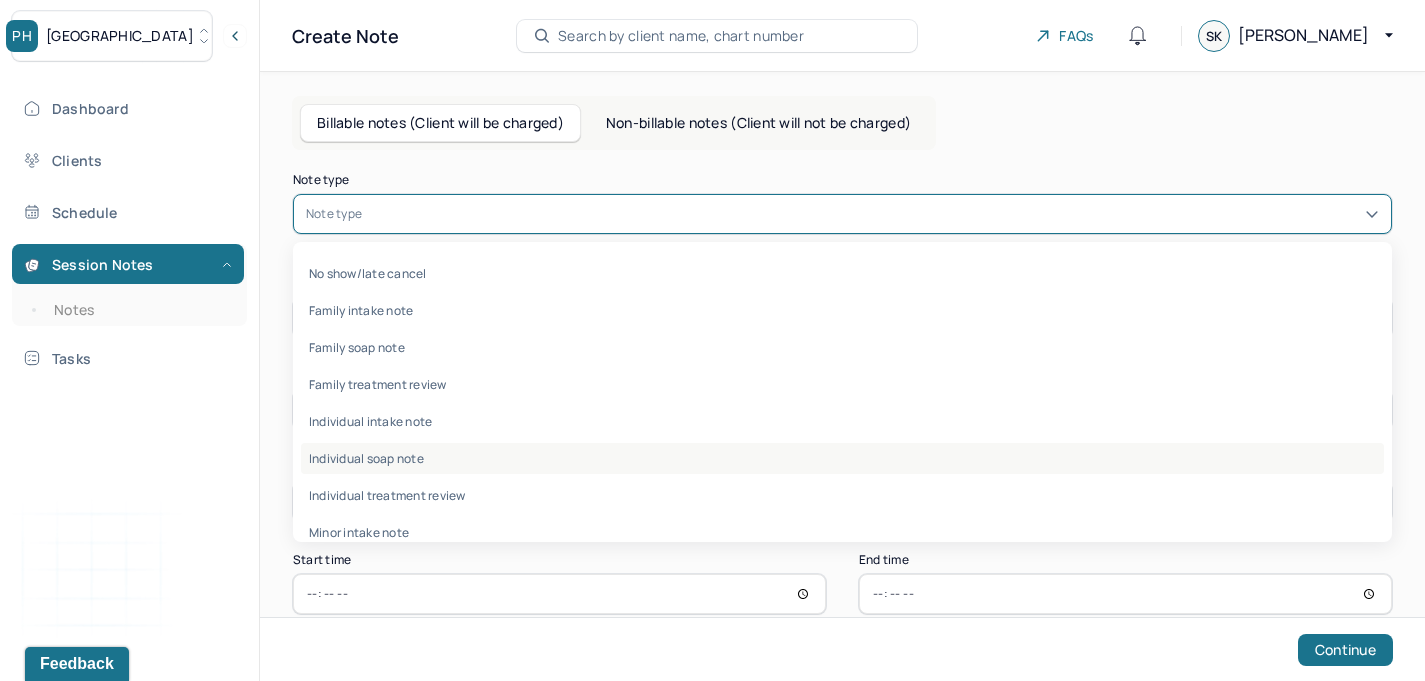click on "Individual soap note" at bounding box center (842, 458) 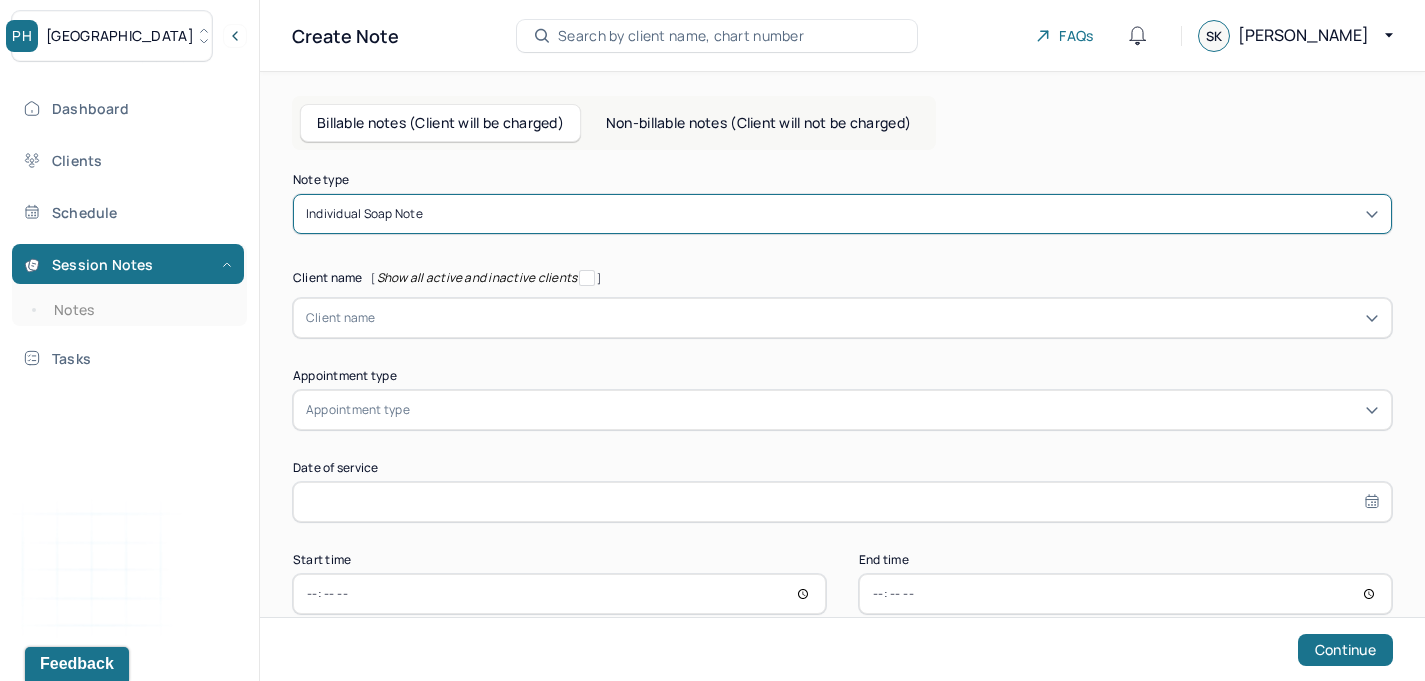 click at bounding box center [877, 318] 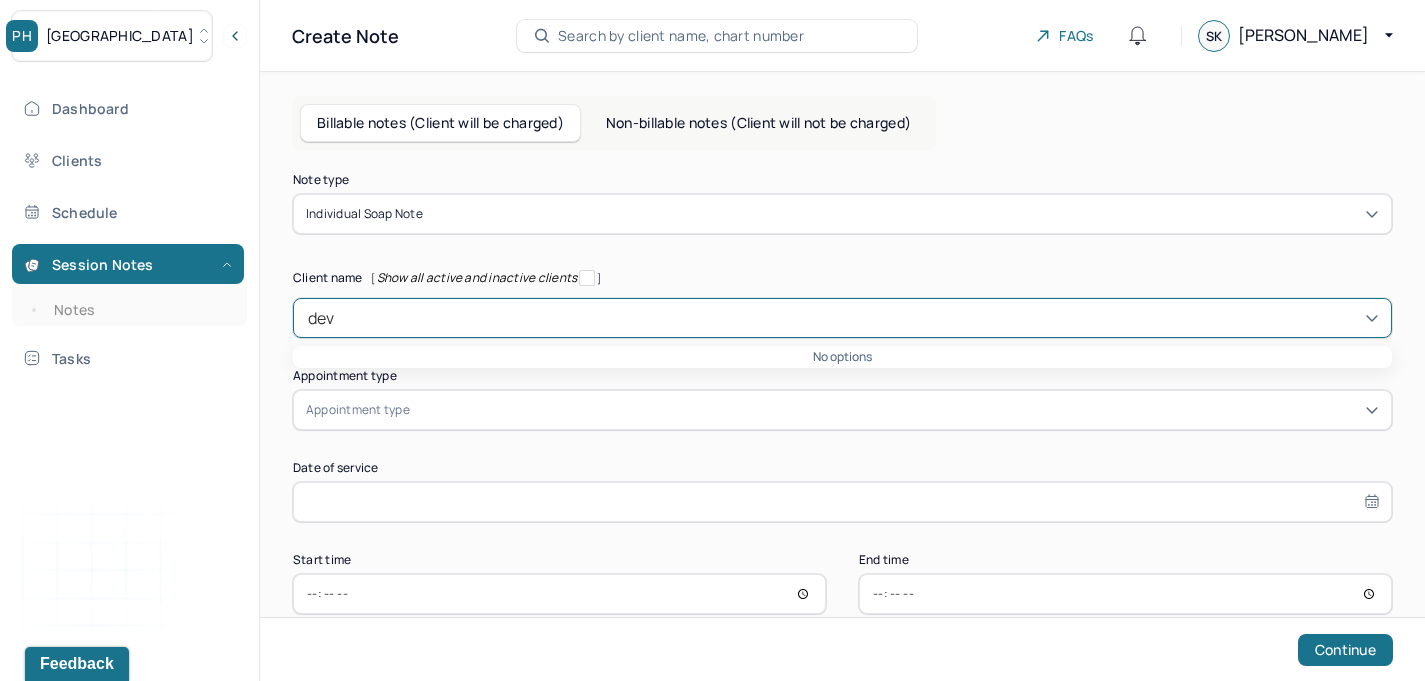 type on "de" 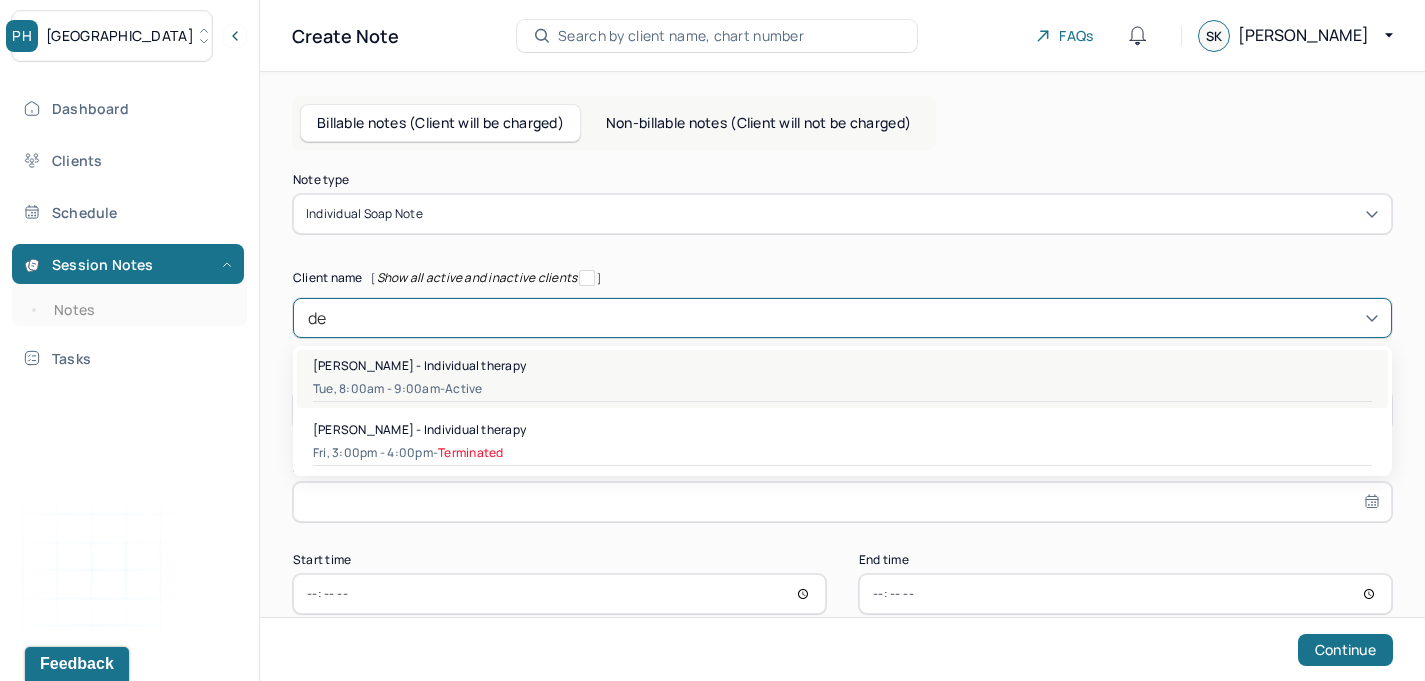 click on "Tue, 8:00am - 9:00am  -  active" at bounding box center (842, 389) 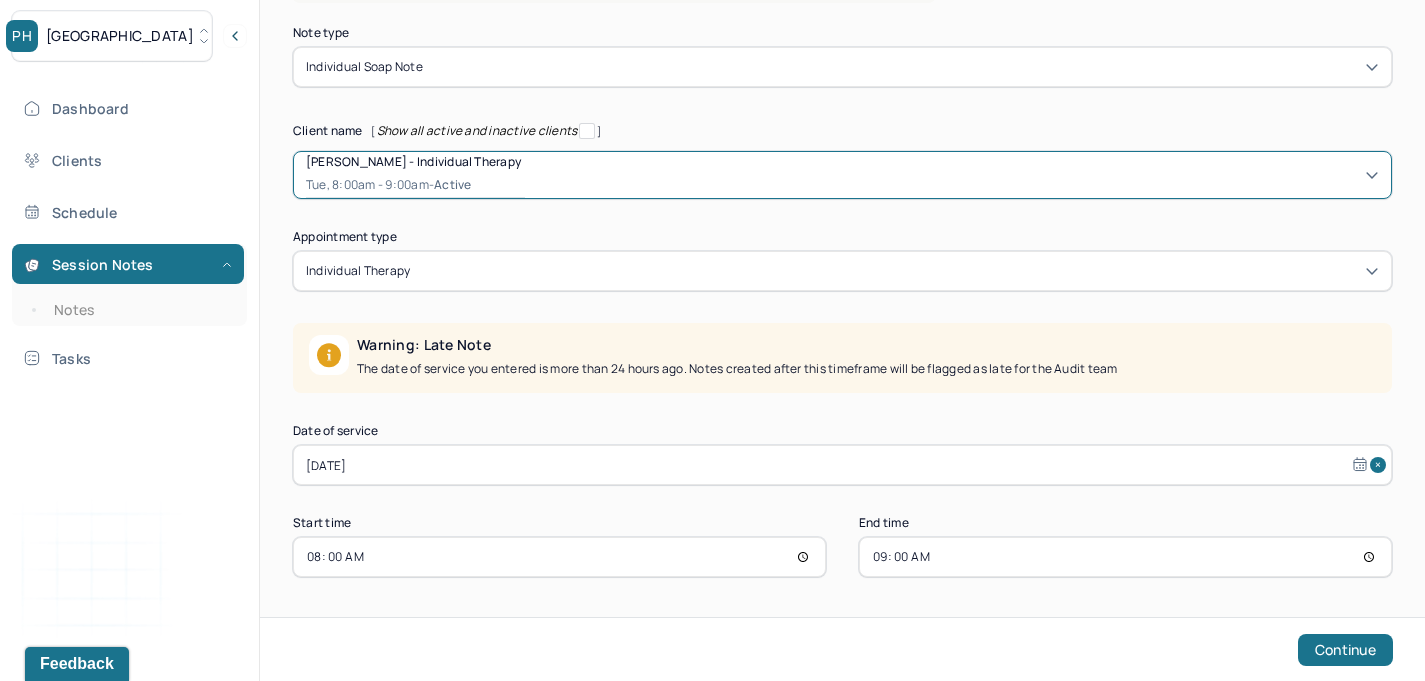 scroll, scrollTop: 148, scrollLeft: 0, axis: vertical 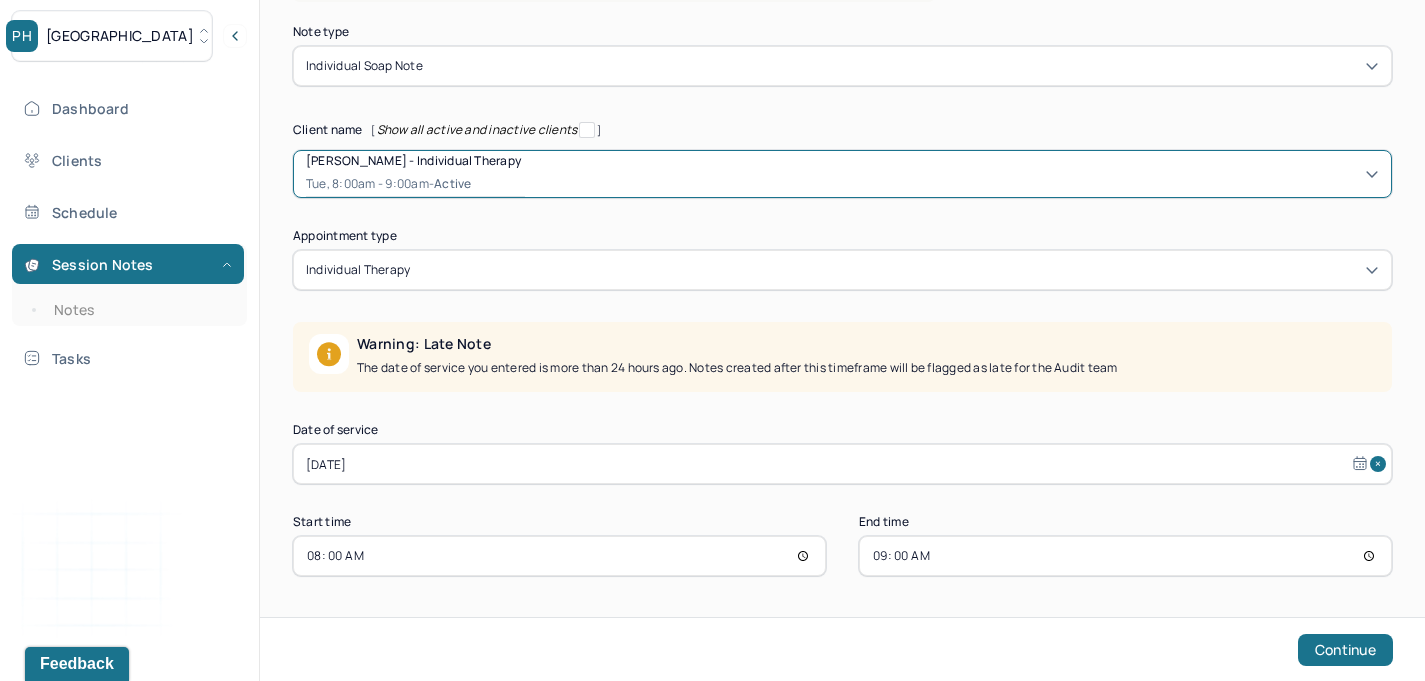 select on "5" 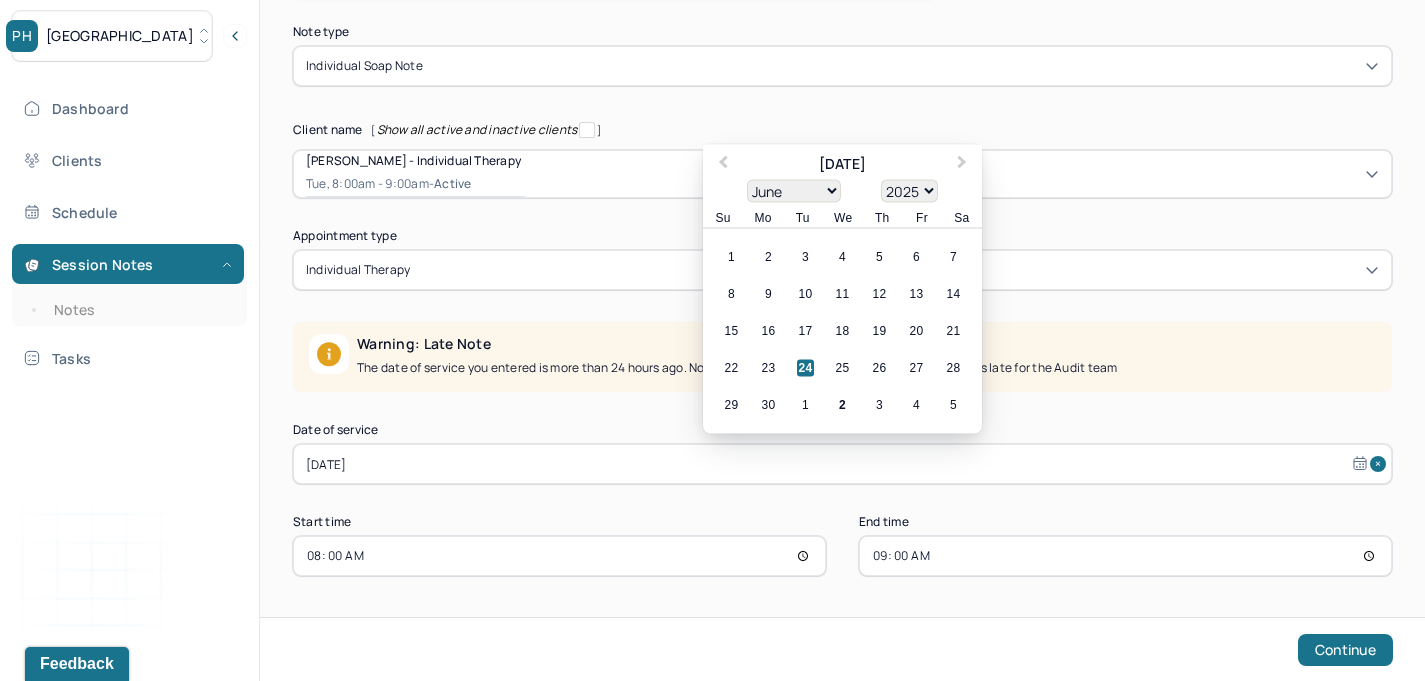 click on "[DATE]" at bounding box center [842, 464] 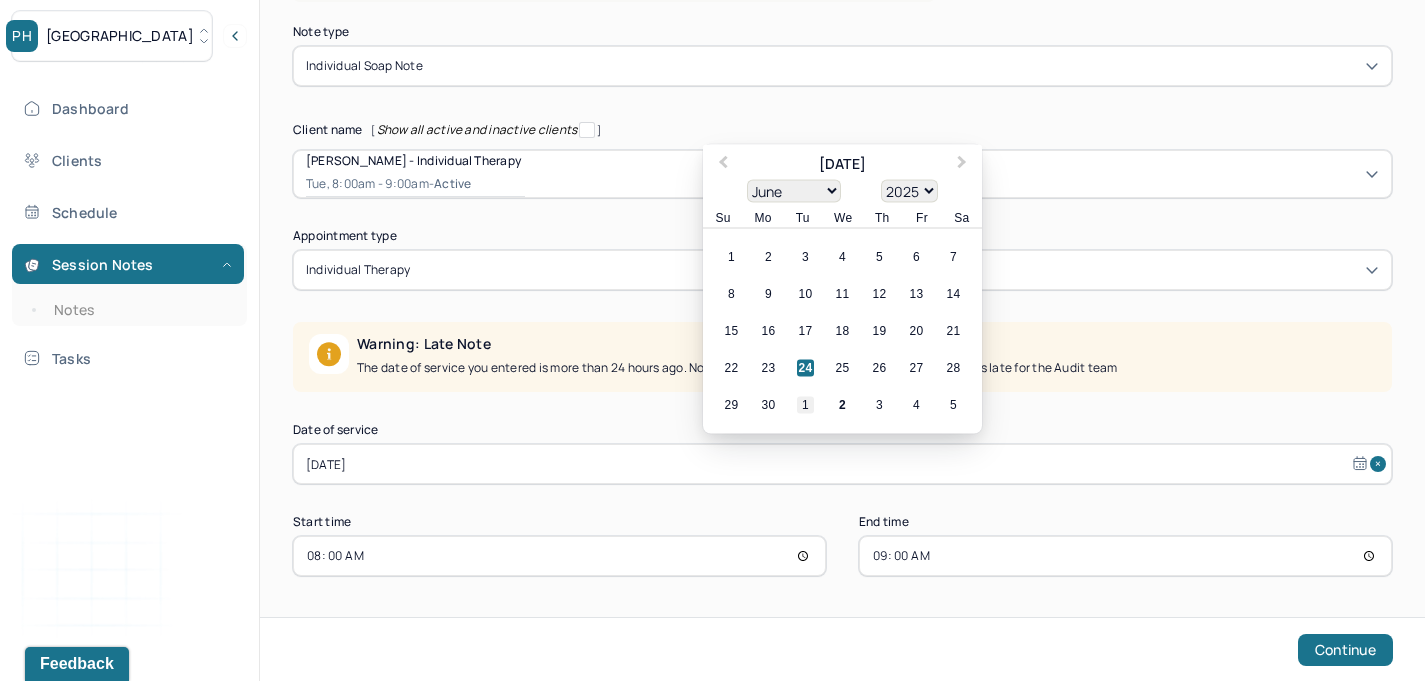 click on "1" at bounding box center [805, 405] 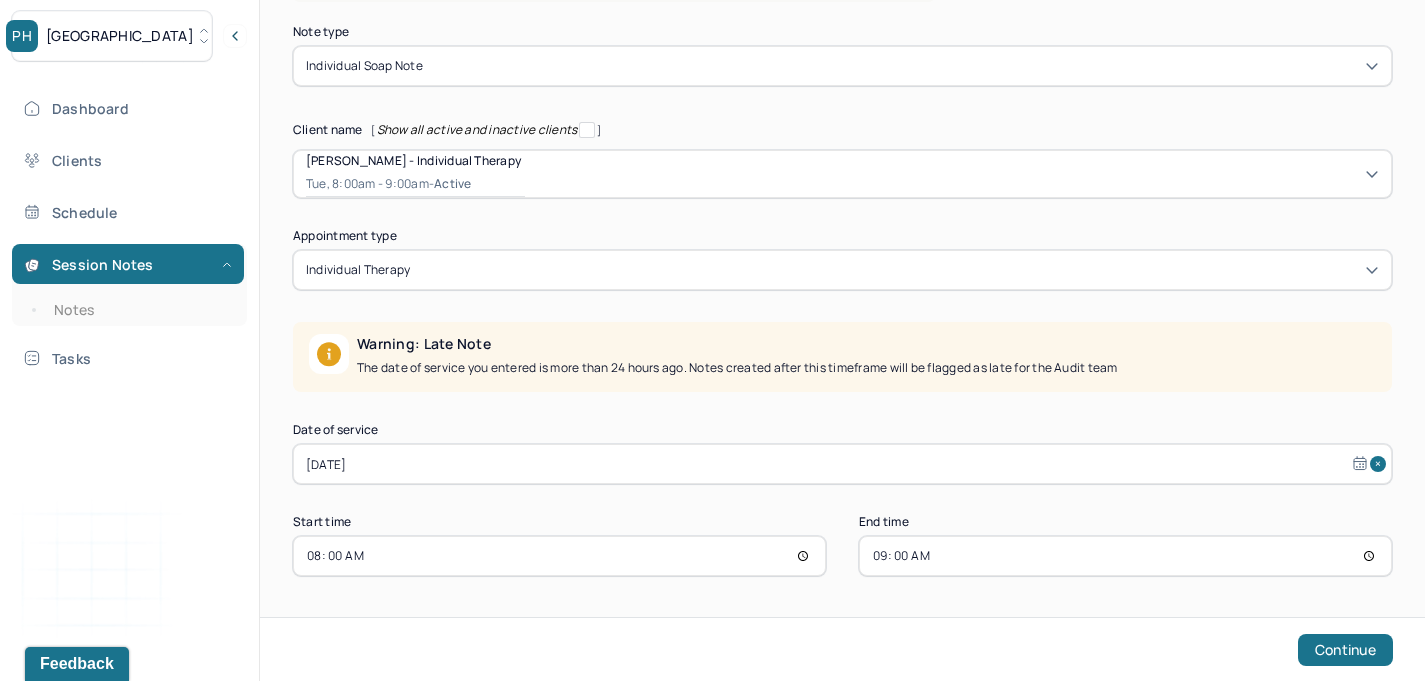 click on "08:00" at bounding box center [559, 556] 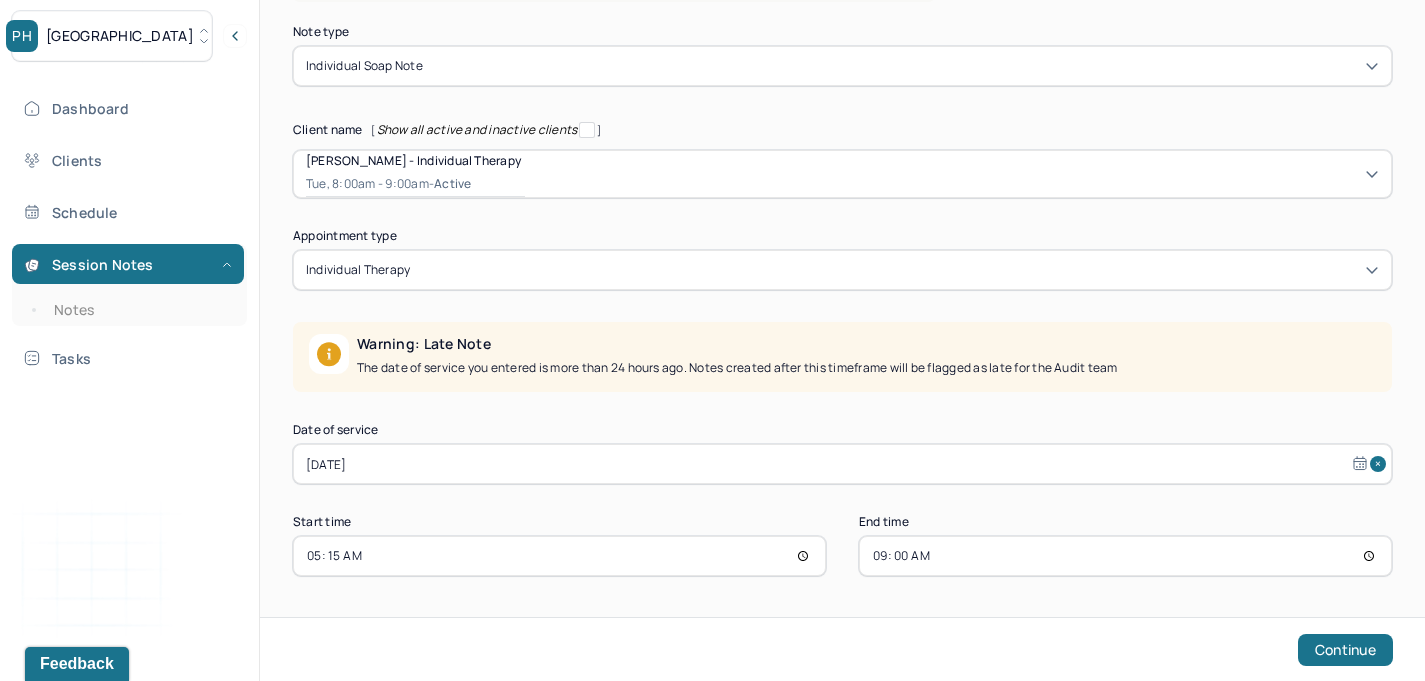 type on "17:15" 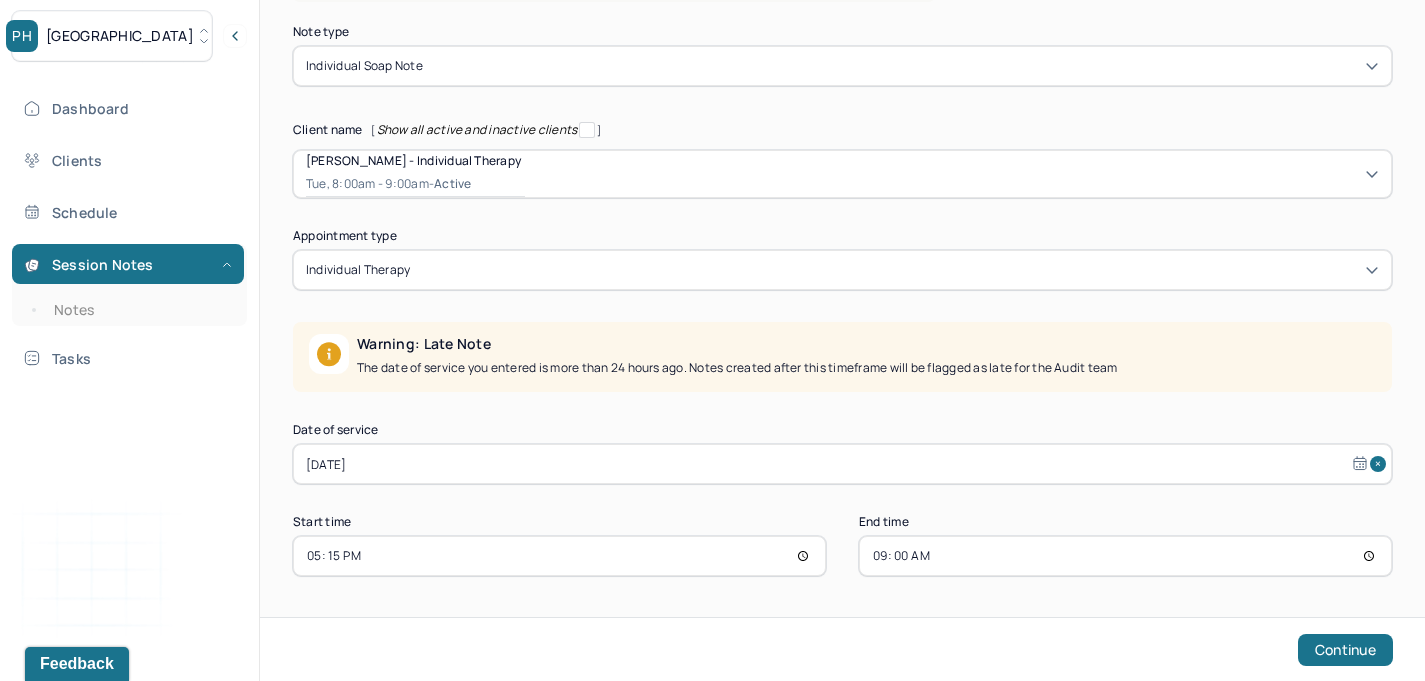 click on "09:00" at bounding box center (1125, 556) 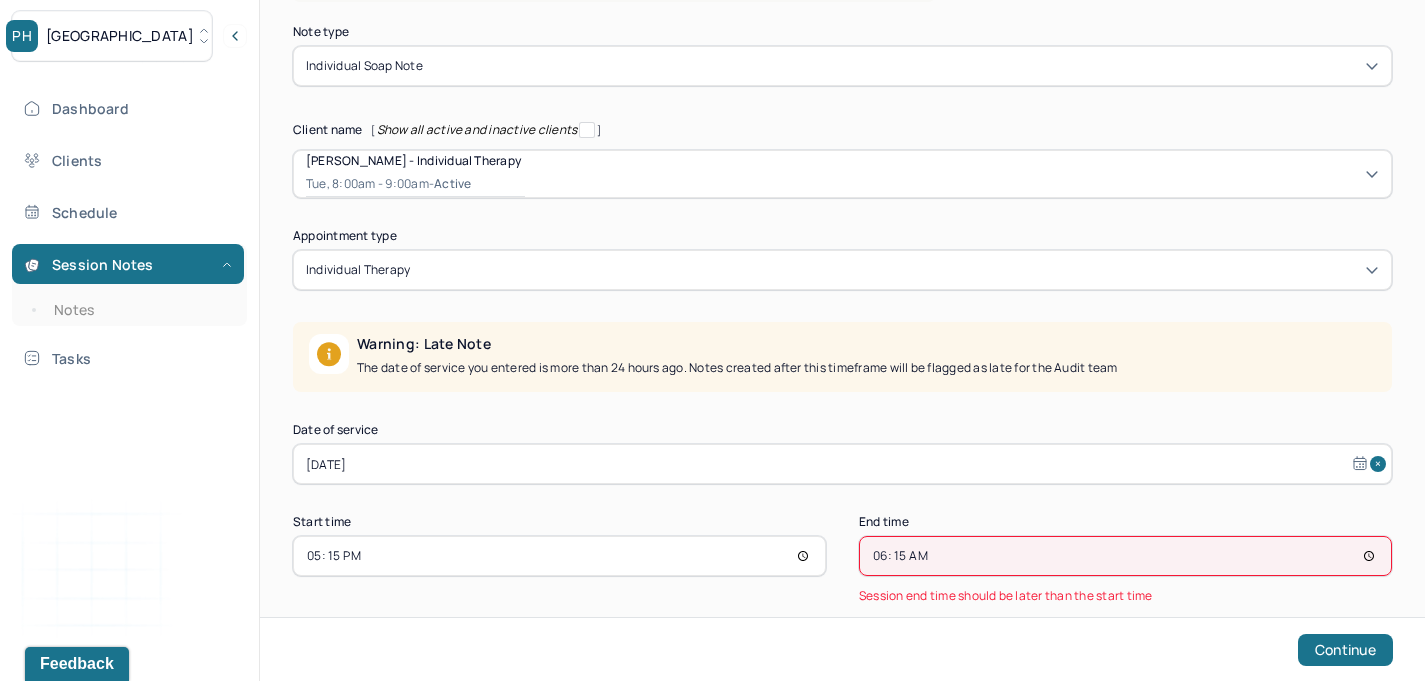 type on "18:15" 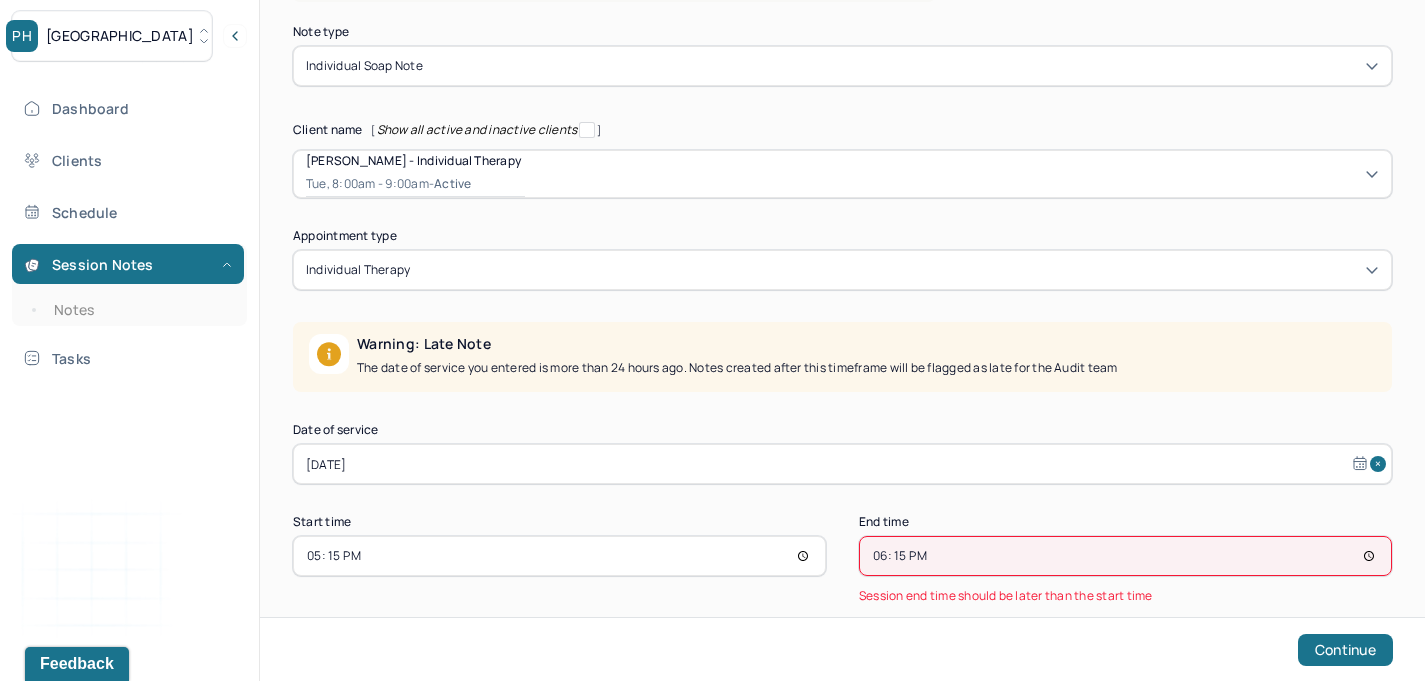 scroll, scrollTop: 46, scrollLeft: 0, axis: vertical 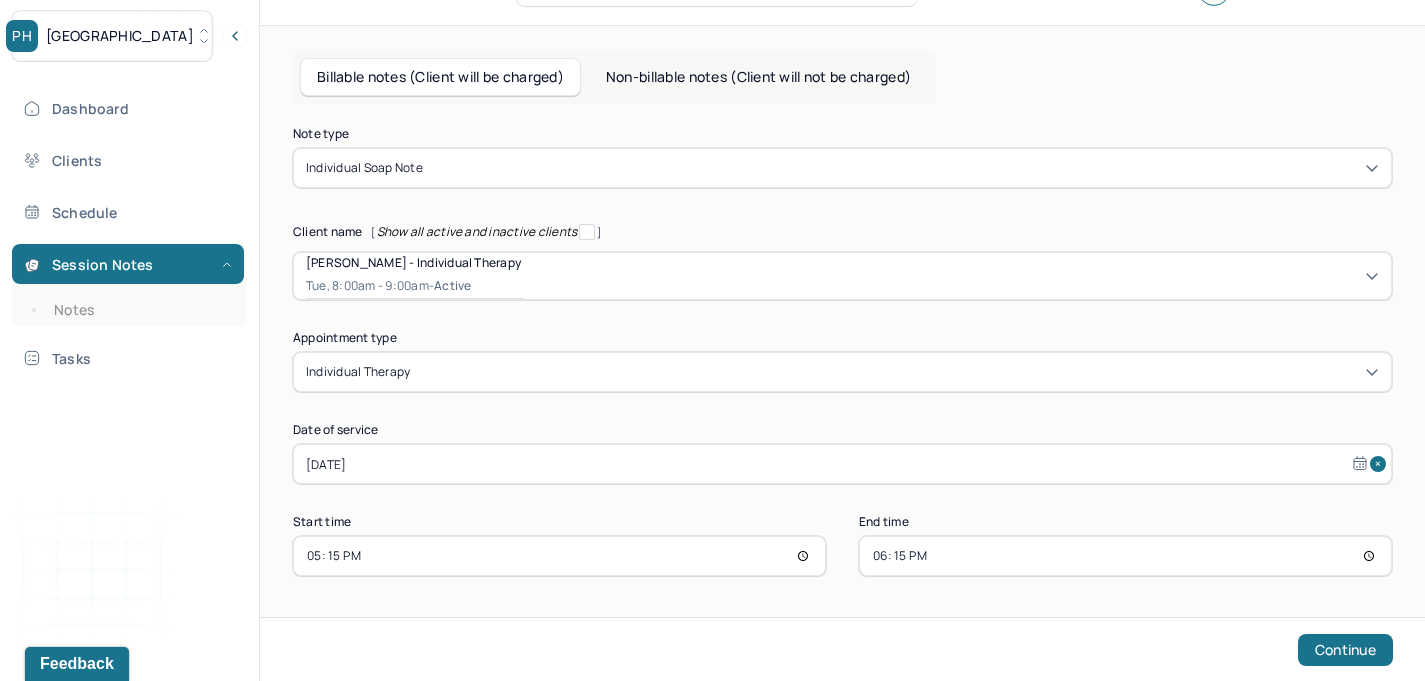 click on "End time" at bounding box center (1125, 522) 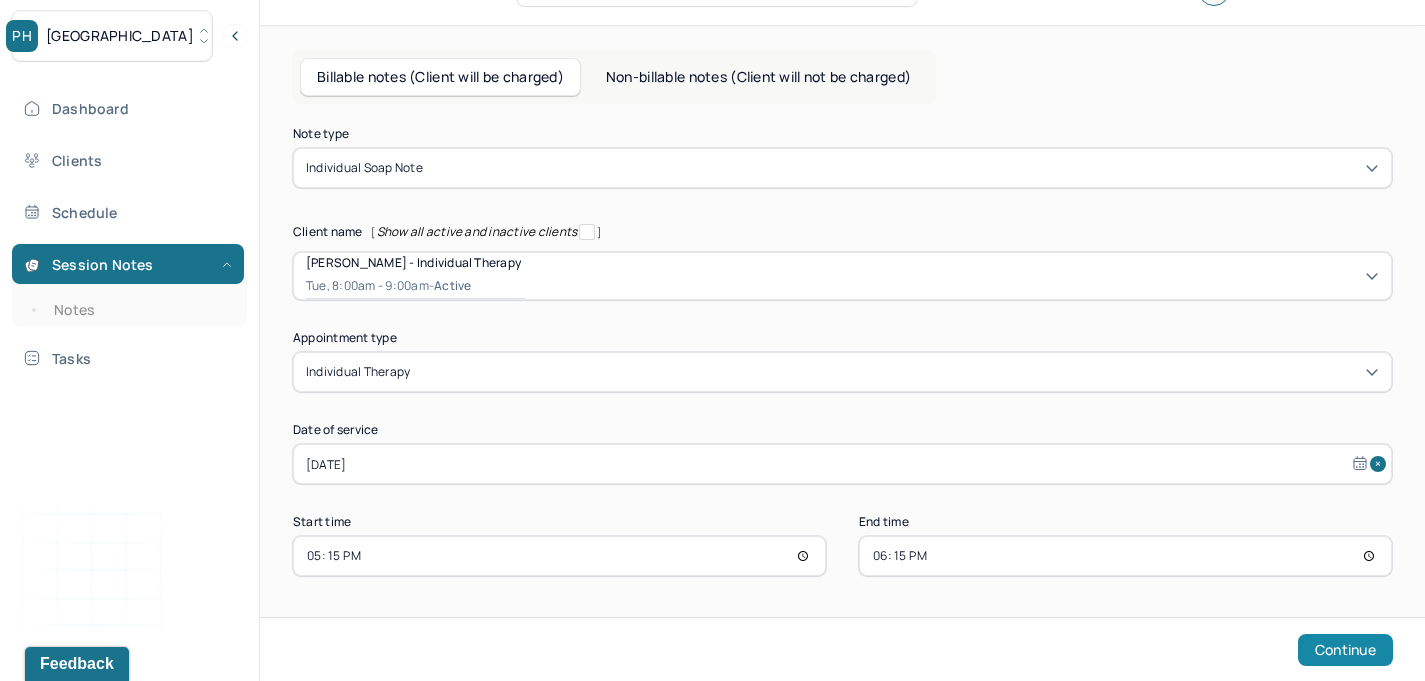 click on "Continue" at bounding box center [1345, 650] 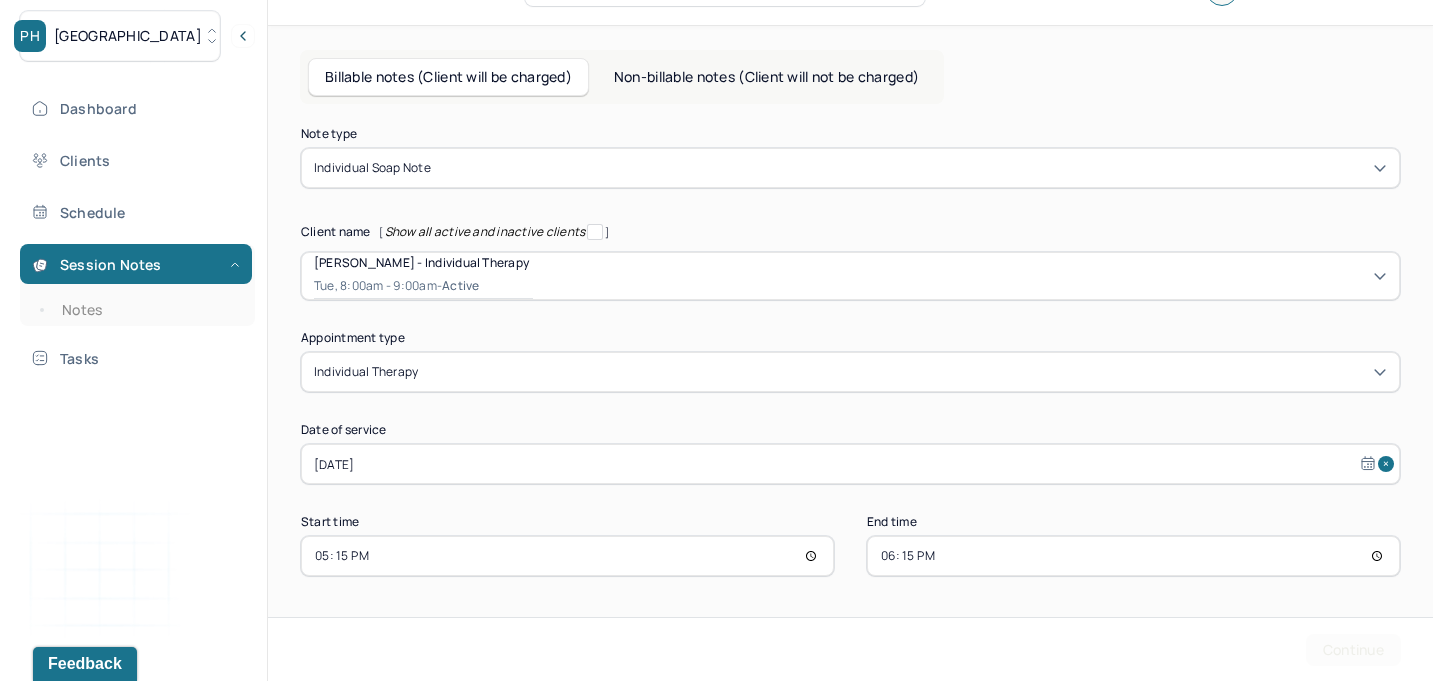 scroll, scrollTop: 0, scrollLeft: 0, axis: both 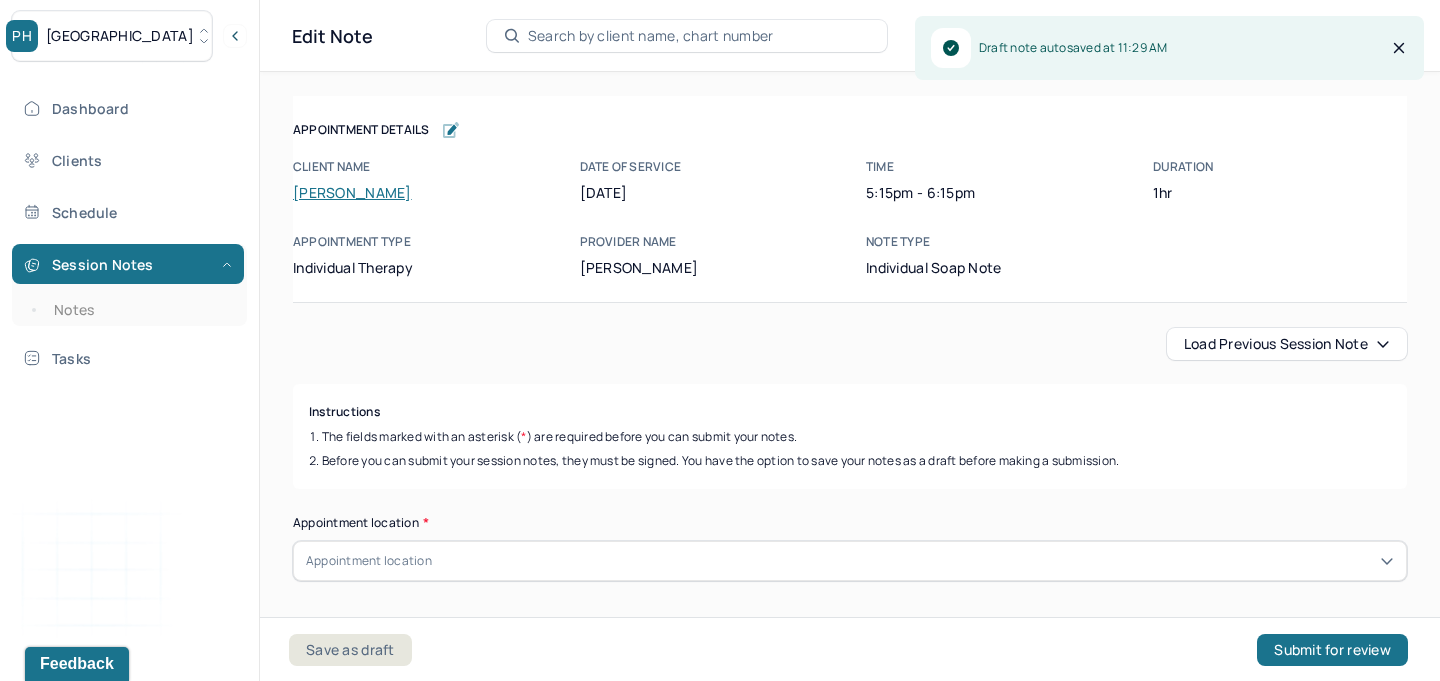click on "Load previous session note" at bounding box center (1287, 344) 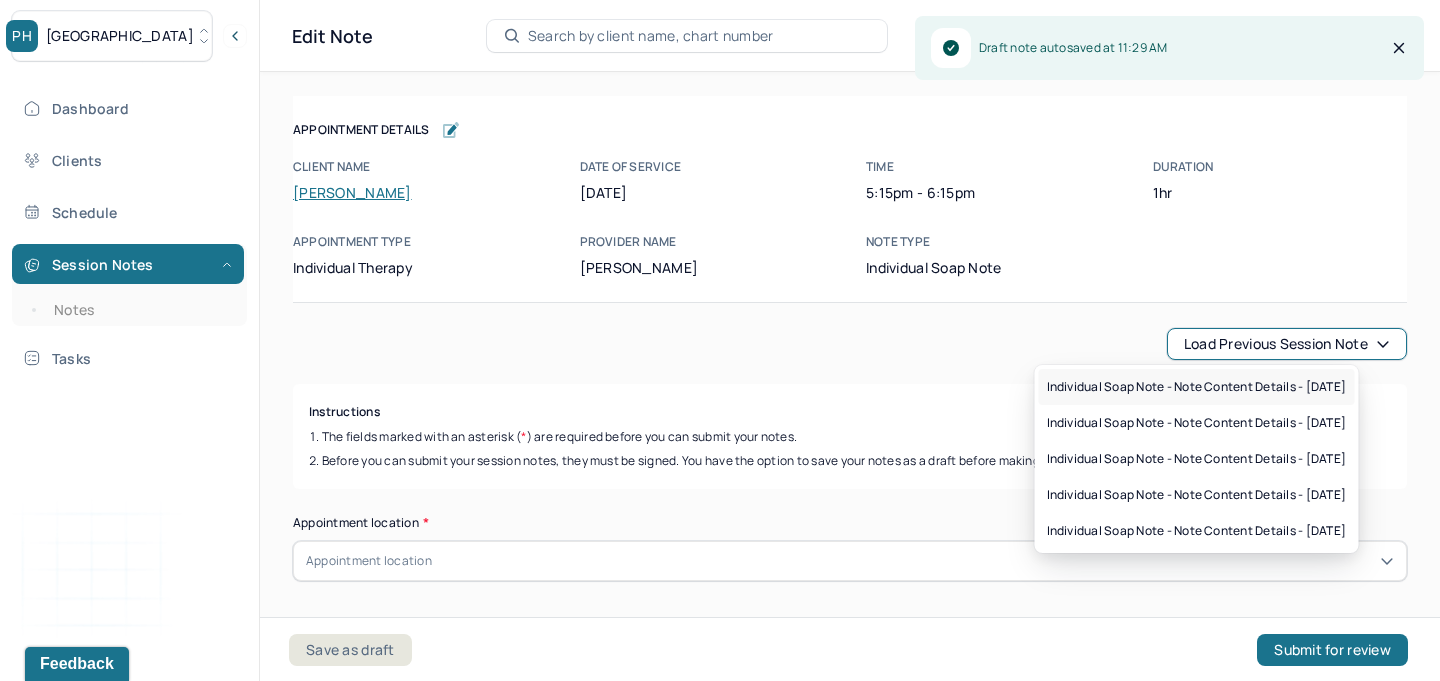 click on "Individual soap note   - Note content Details -   [DATE]" at bounding box center [1197, 387] 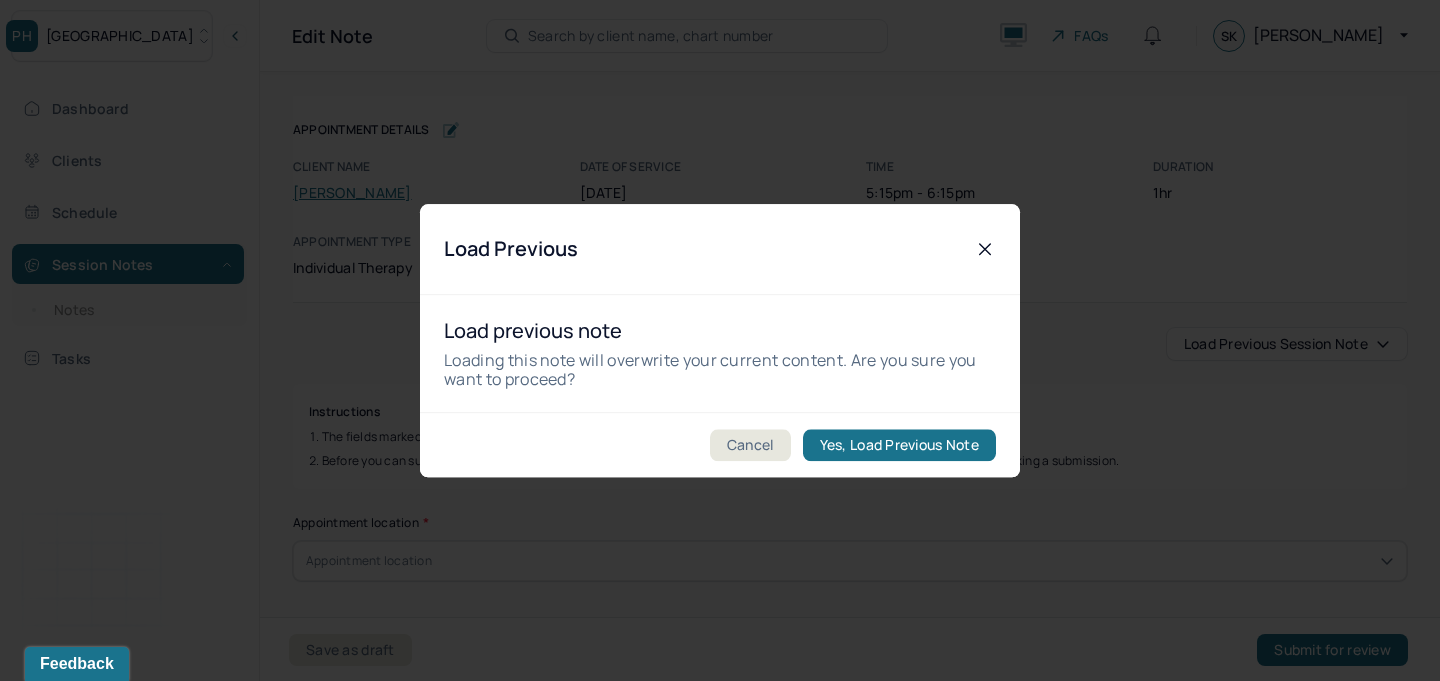 click on "Cancel     Yes, Load Previous Note" at bounding box center [720, 444] 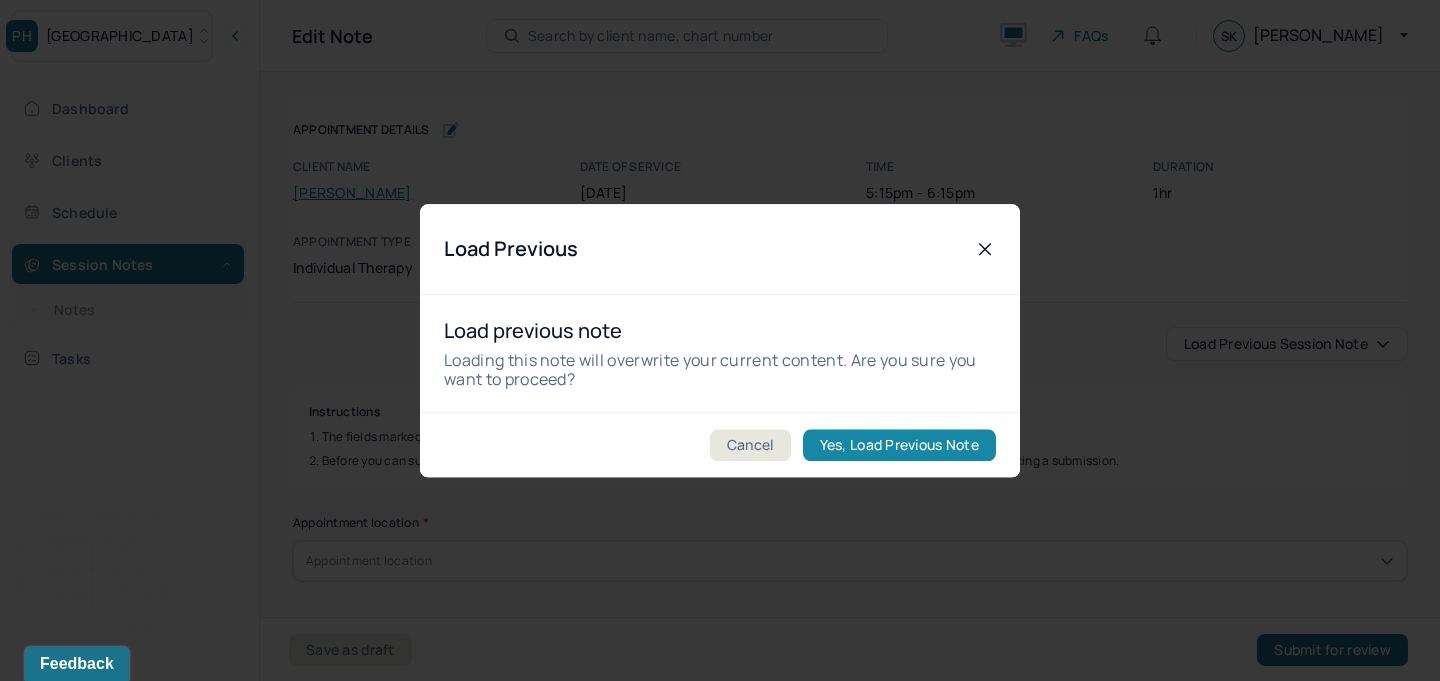 click on "Yes, Load Previous Note" at bounding box center [899, 445] 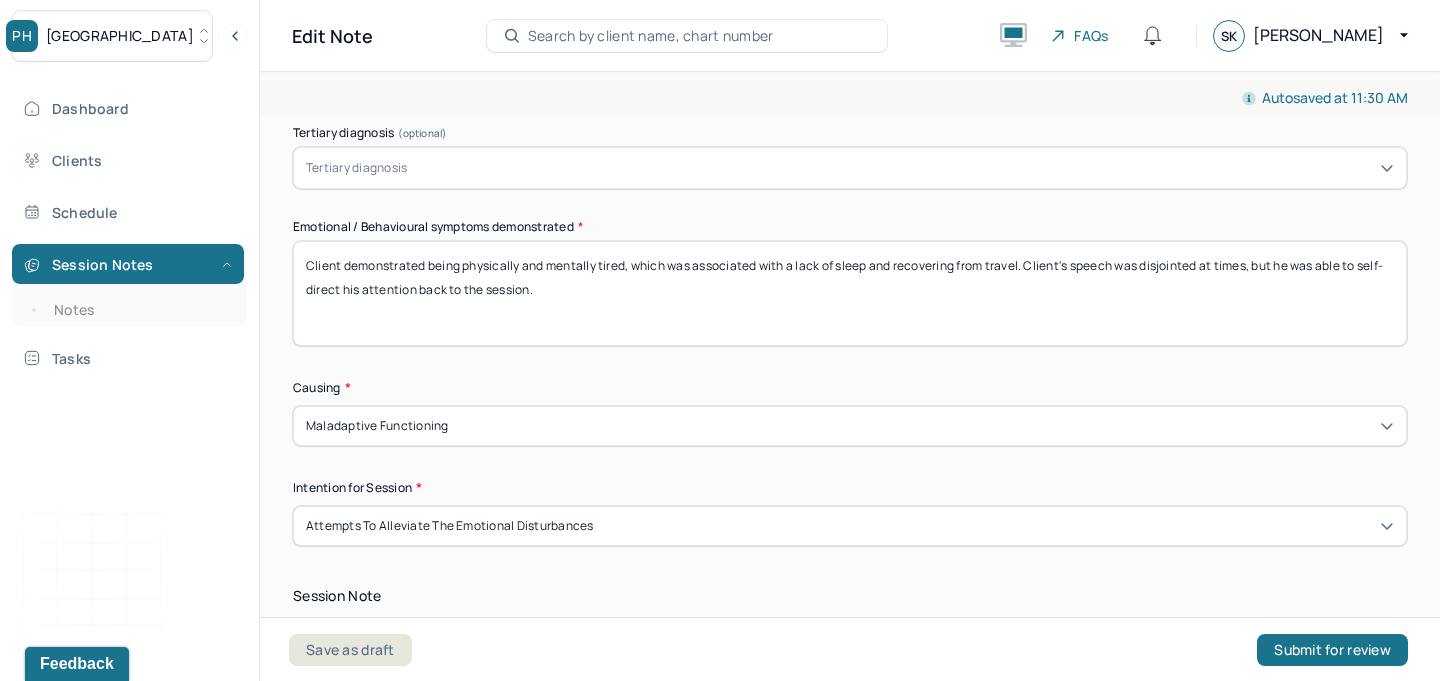 scroll, scrollTop: 938, scrollLeft: 0, axis: vertical 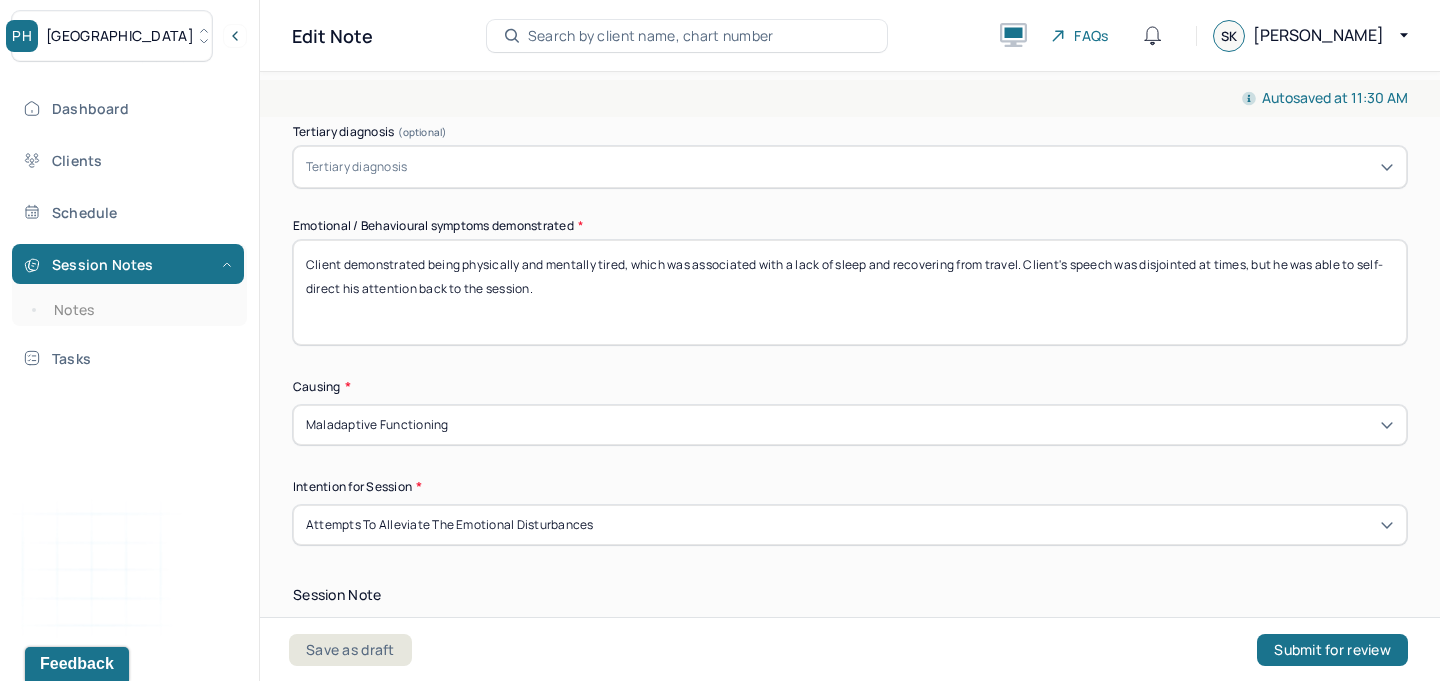 click on "Client demonstrated being physically and mentally tired, which was associated with a lack of sleep and recovering from travel. Client's speech was disjointed at times, but he was able to self-direct his attention back to the session." at bounding box center (850, 292) 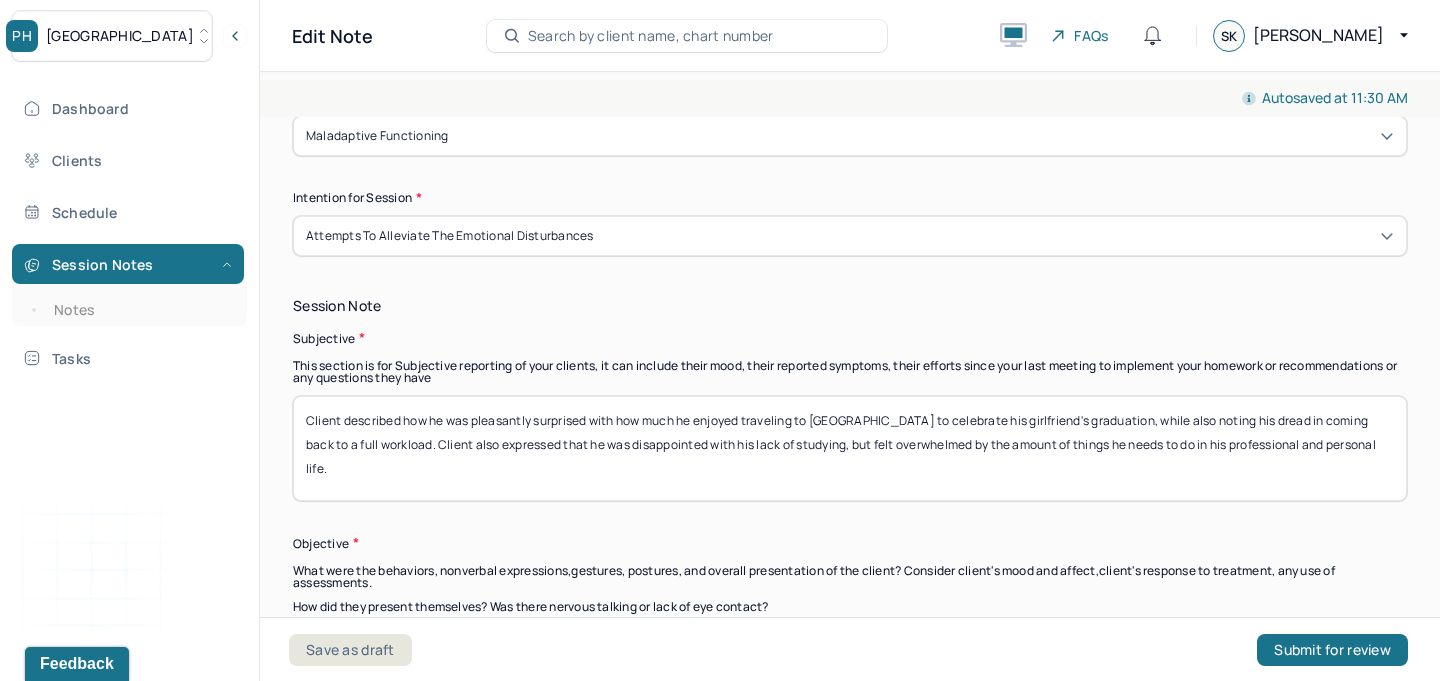 scroll, scrollTop: 1228, scrollLeft: 0, axis: vertical 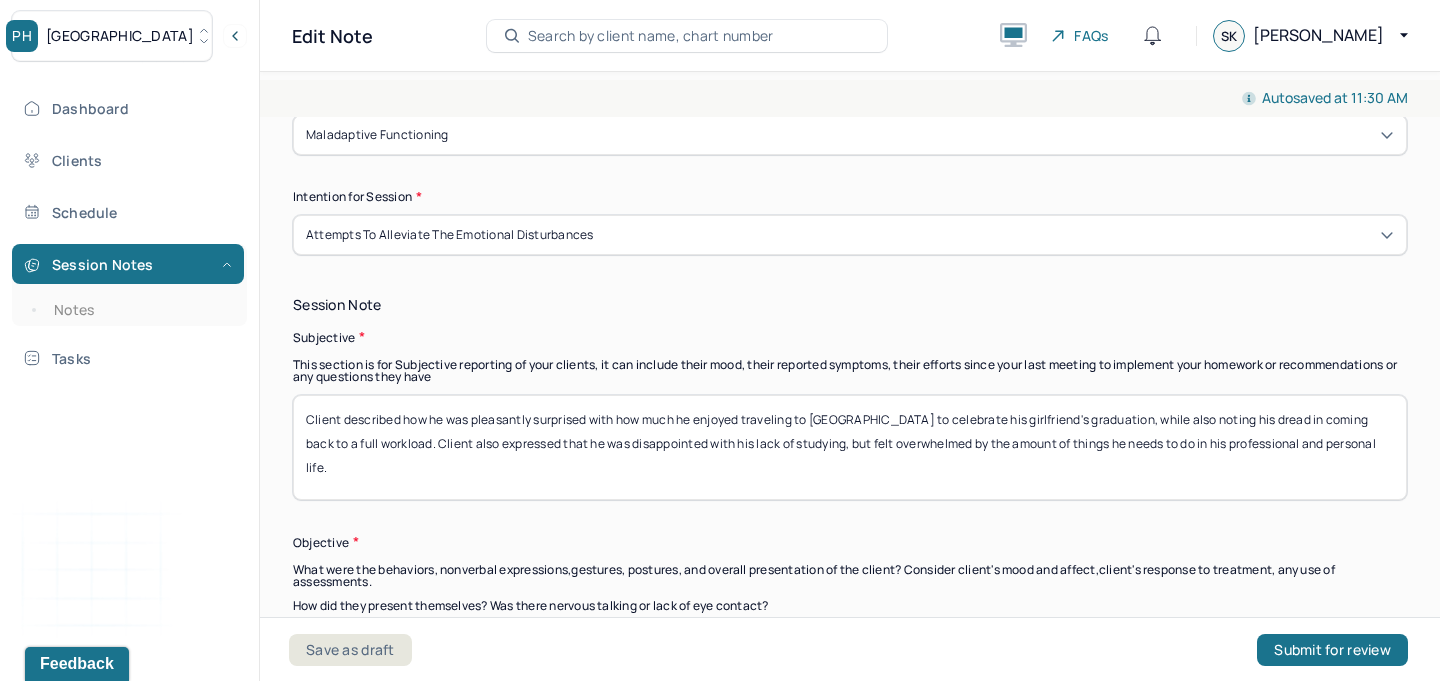 type 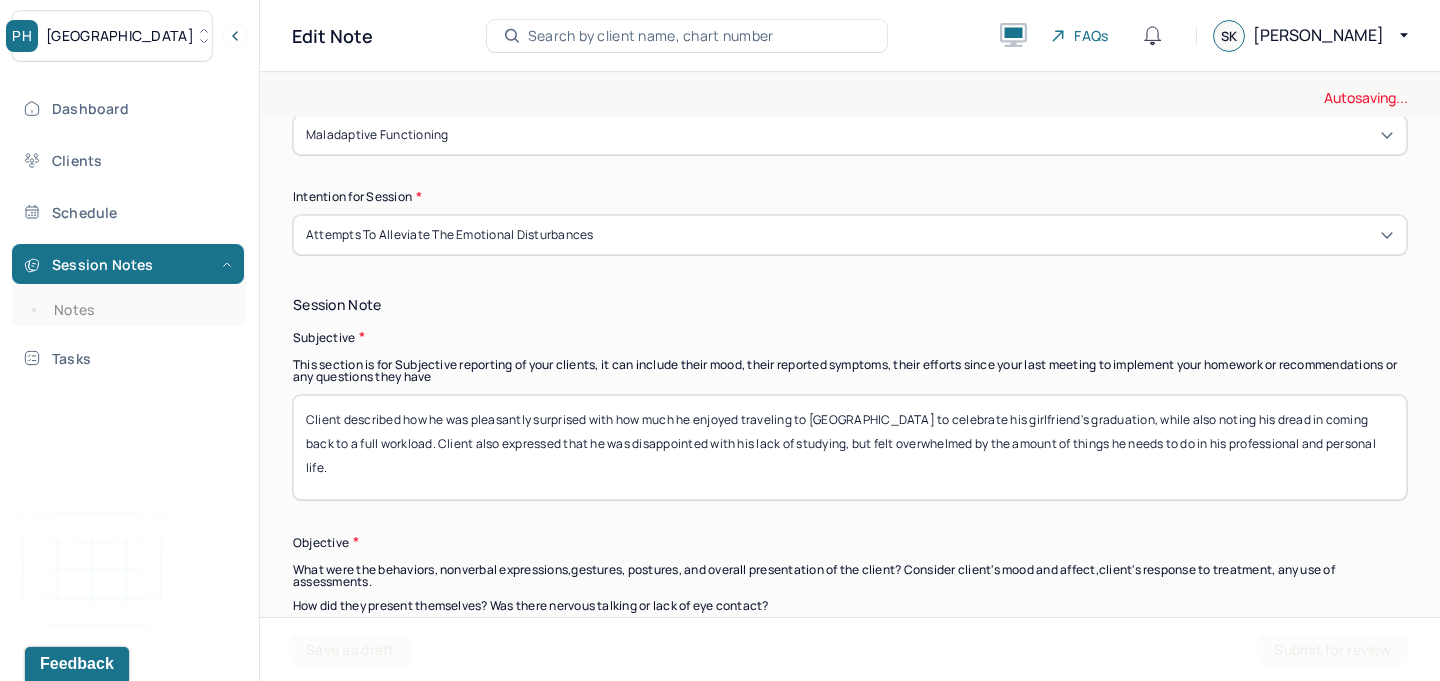 click on "Client described how he was pleasantly surprised with how much he enjoyed traveling to [GEOGRAPHIC_DATA] to celebrate his girlfriend's graduation, while also noting his dread in coming back to a full workload. Client also expressed that he was disappointed with his lack of studying, but felt overwhelmed by the amount of things he needs to do in his professional and personal life." at bounding box center [850, 447] 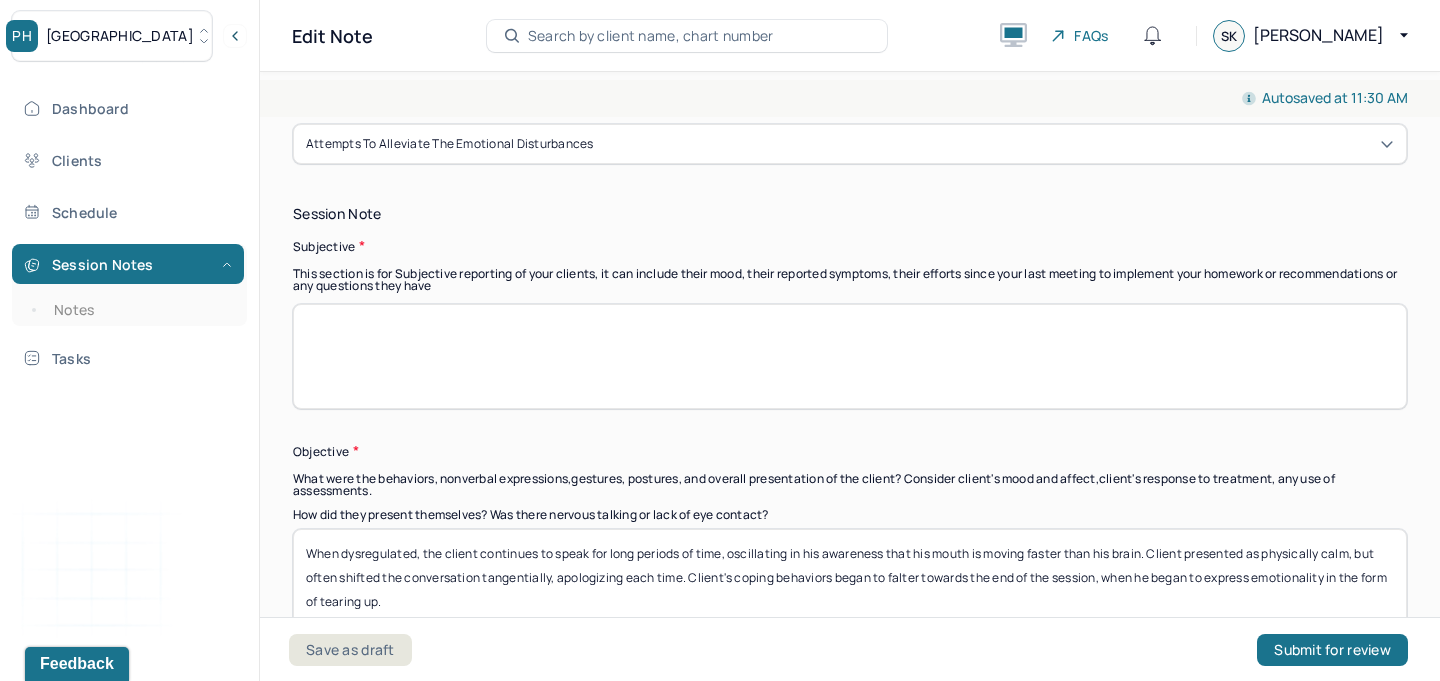 scroll, scrollTop: 1353, scrollLeft: 0, axis: vertical 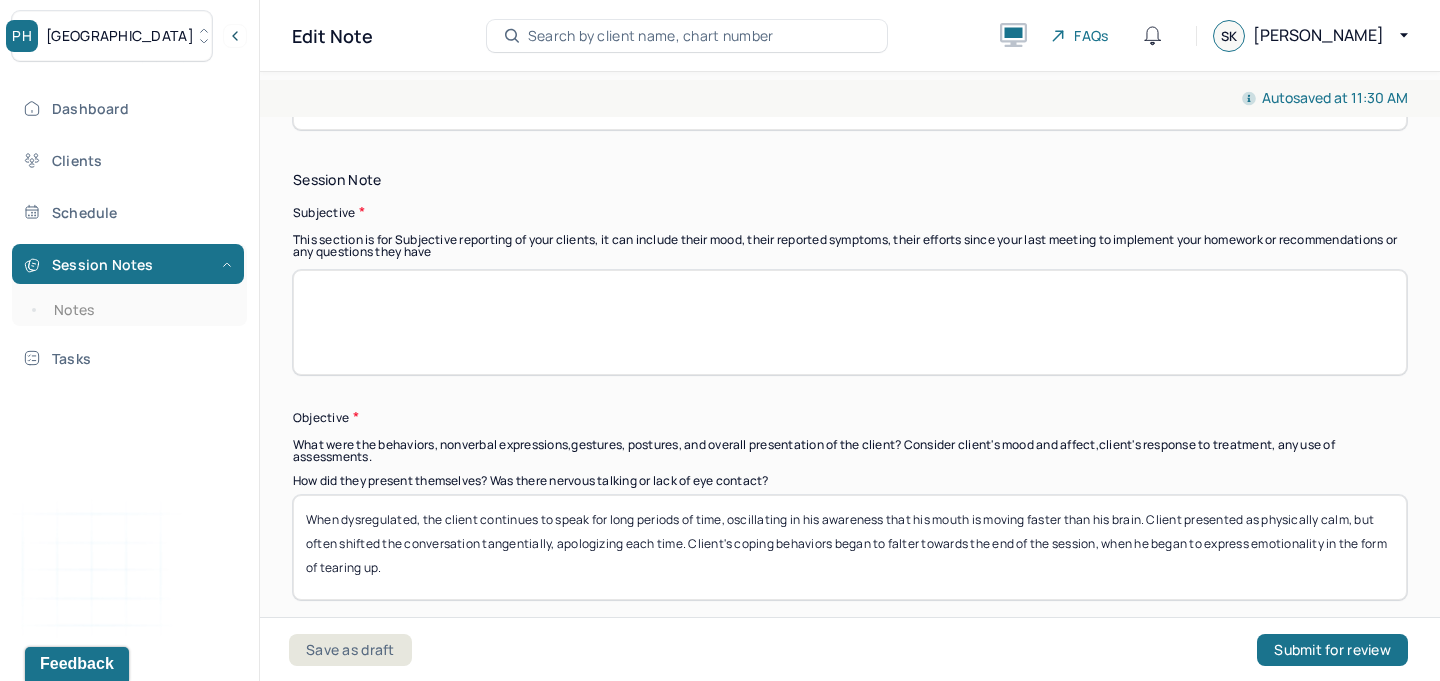 type 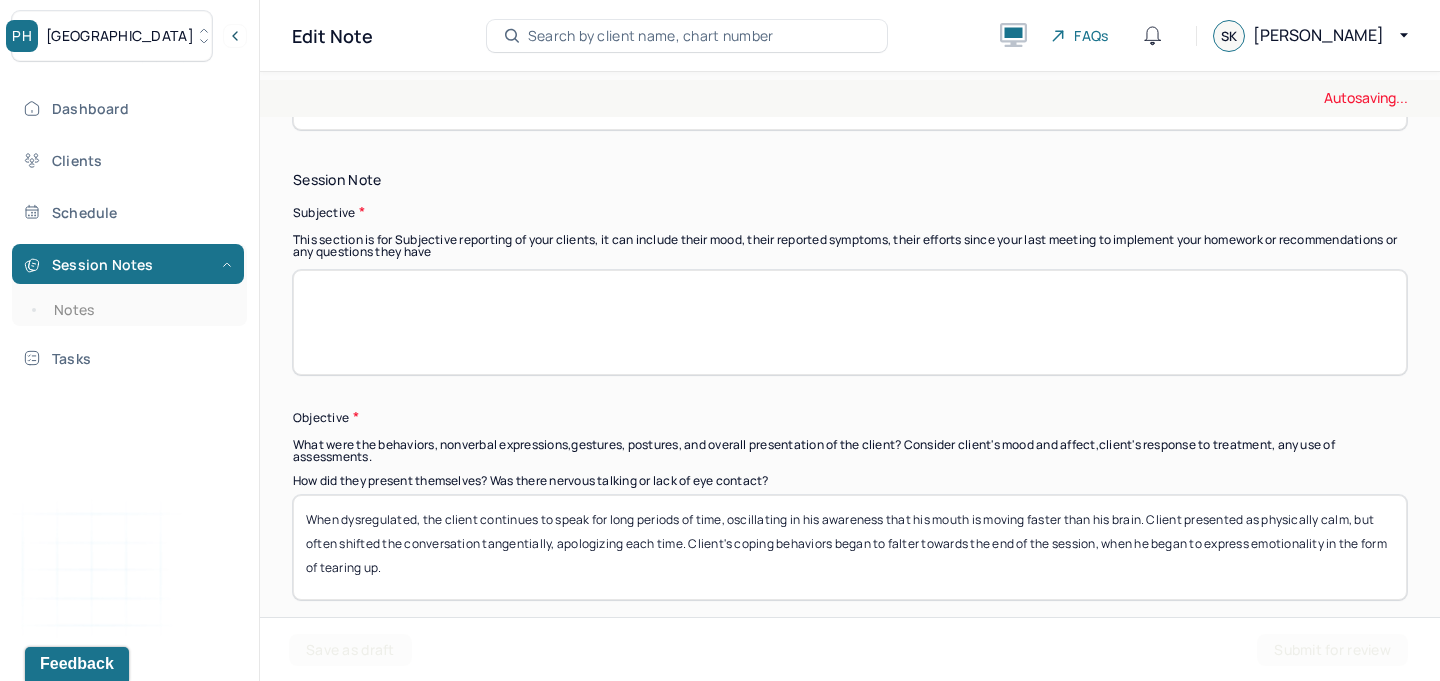 click on "When dysregulated, the client continues to speak for long periods of time, oscillating in his awareness that his mouth is moving faster than his brain. Client presented as physically calm, but often shifted the conversation tangentially, apologizing each time. Client's coping behaviors began to falter towards the end of the session, when he began to express emotionality in the form of tearing up." at bounding box center (850, 547) 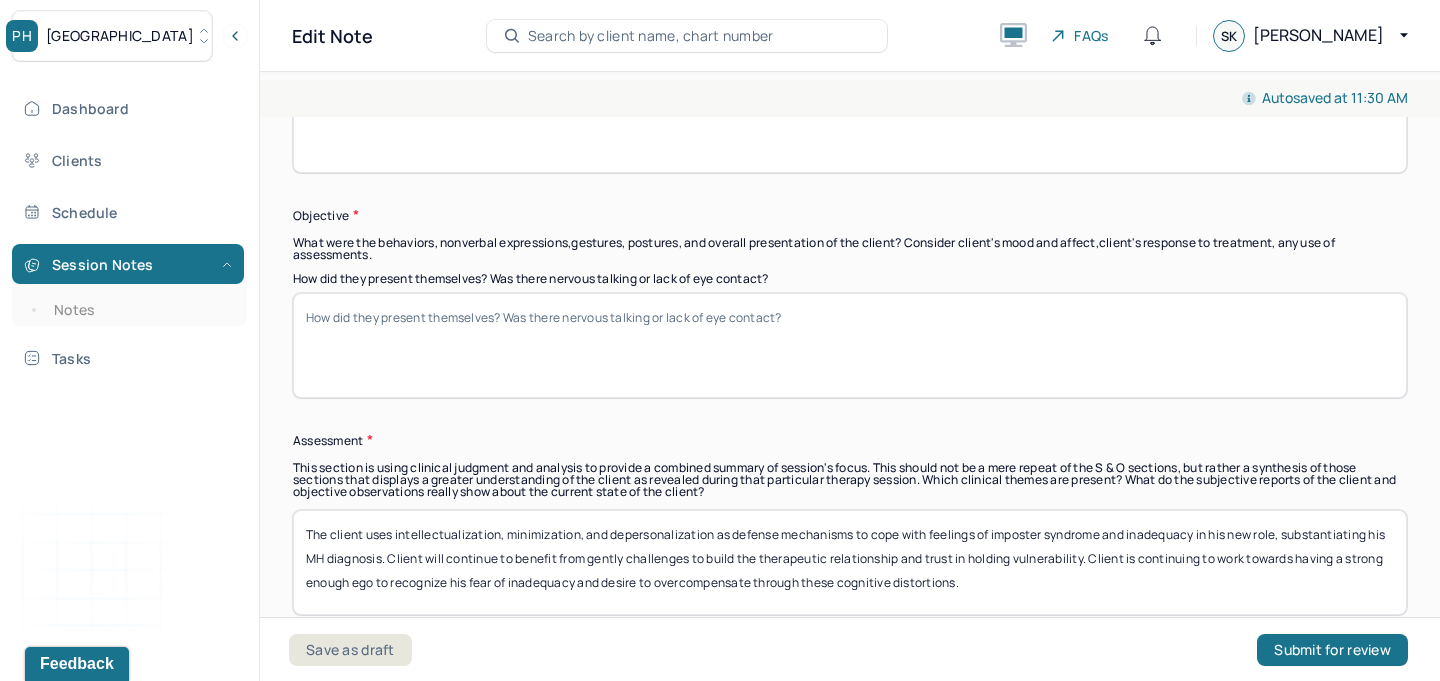 scroll, scrollTop: 1570, scrollLeft: 0, axis: vertical 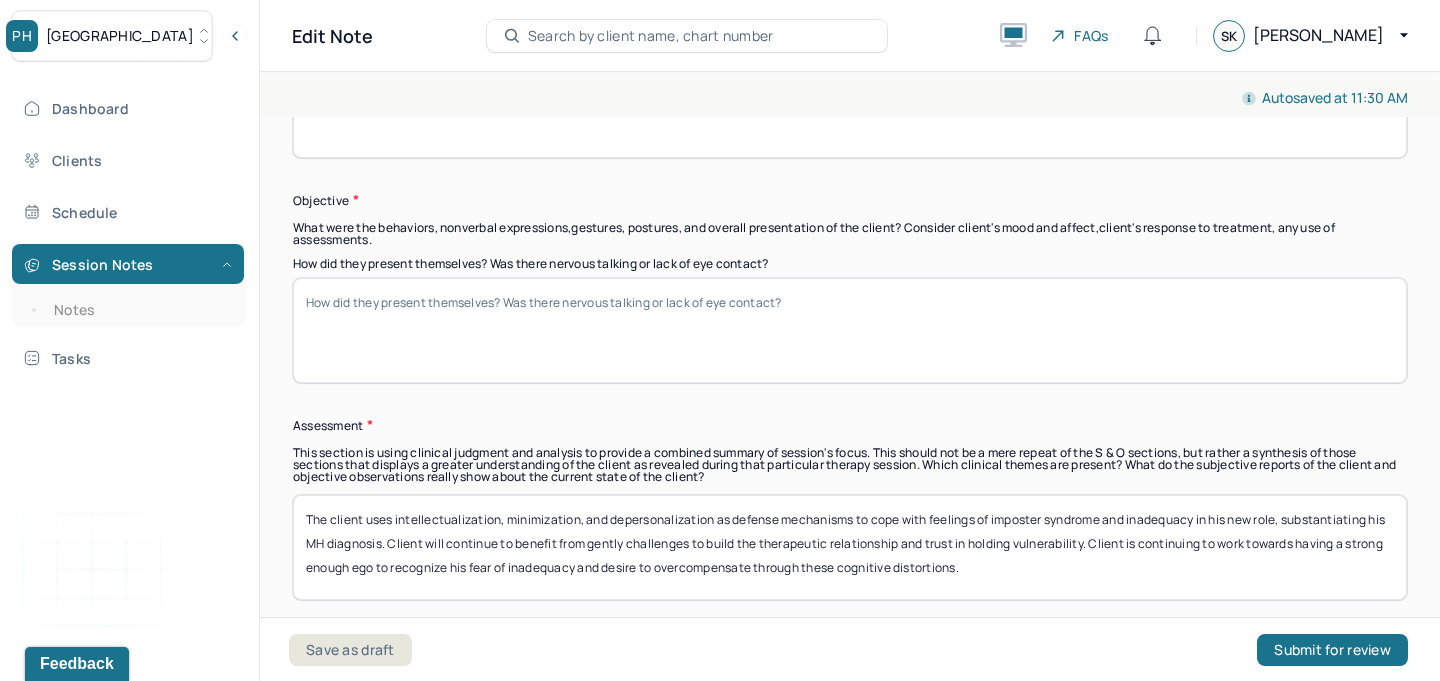 type 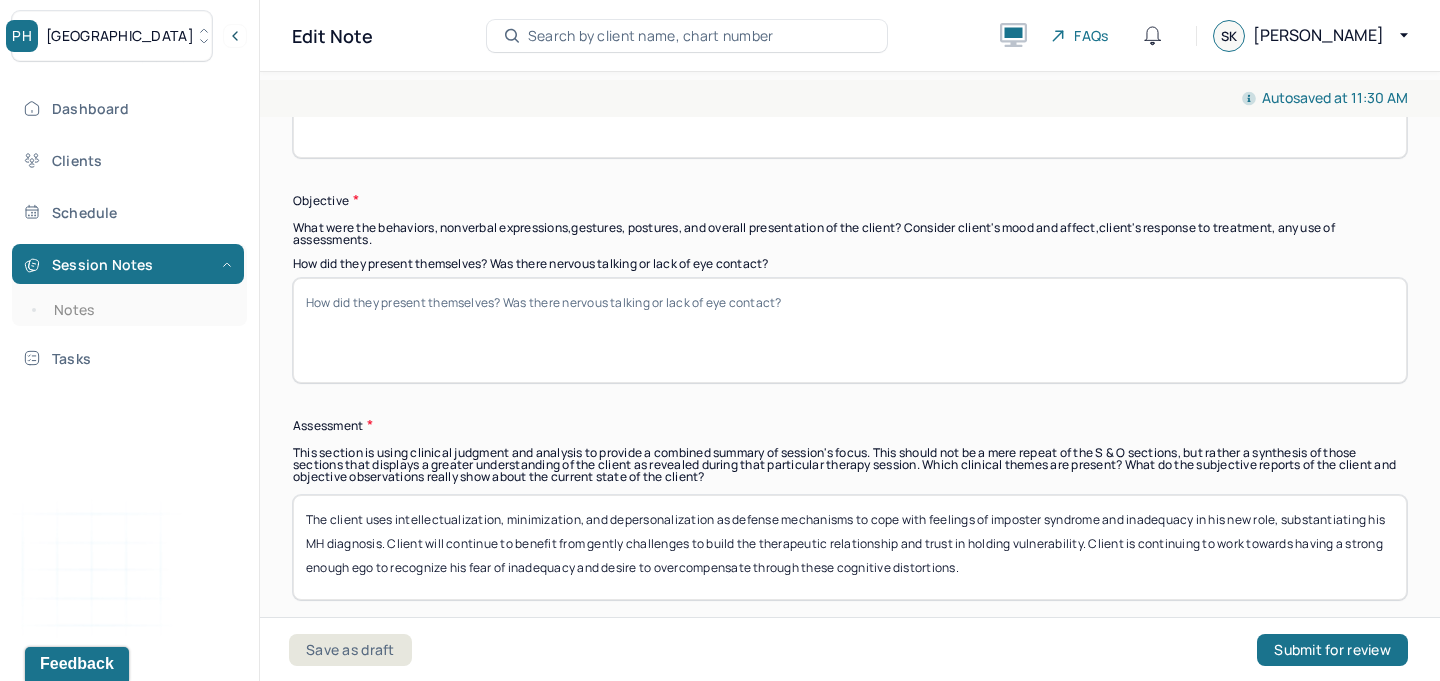 click on "The client uses intellectualization, minimization, and depersonalization as defense mechanisms to cope with feelings of imposter syndrome and inadequacy in his new role, substantiating his MH diagnosis. Client will continue to benefit from gently challenges to build the therapeutic relationship and trust in holding vulnerability. Client is continuing to work towards having a strong enough ego to recognize his fear of inadequacy and desire to overcompensate through these cognitive distortions." at bounding box center (850, 547) 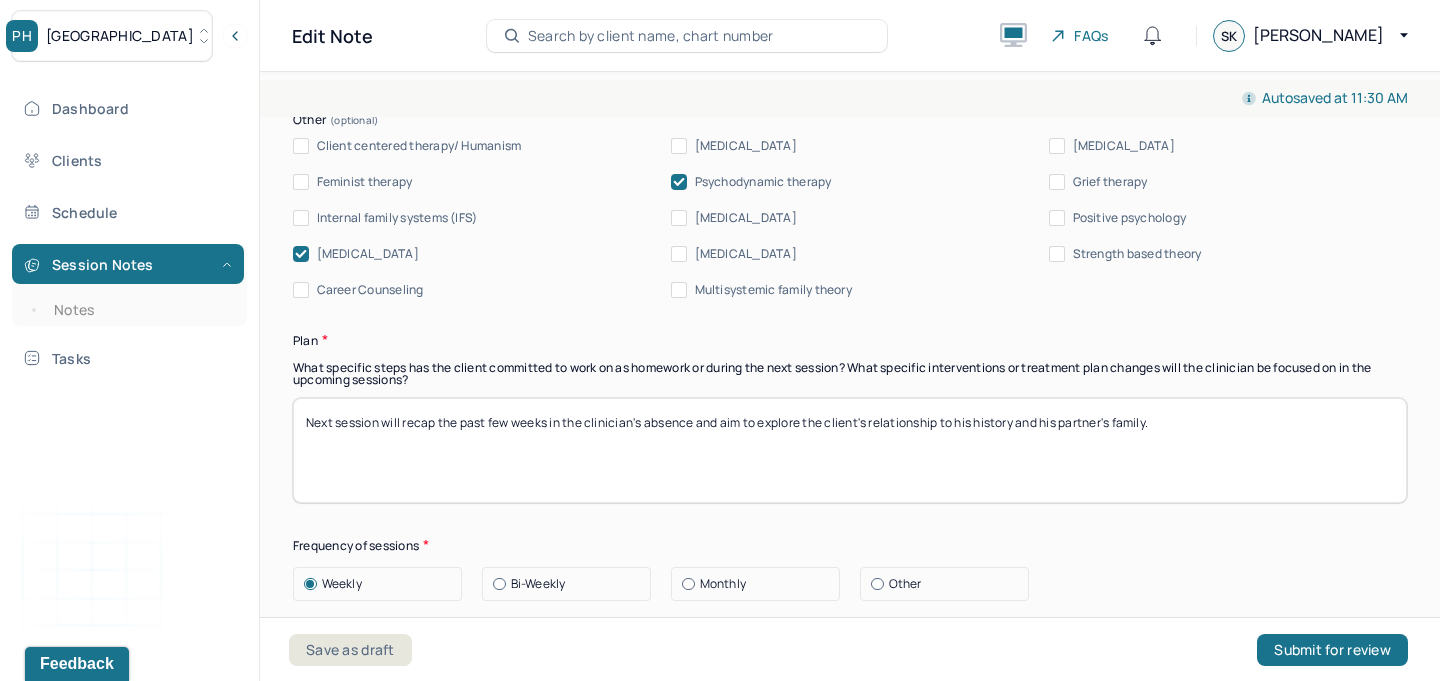 scroll, scrollTop: 2404, scrollLeft: 0, axis: vertical 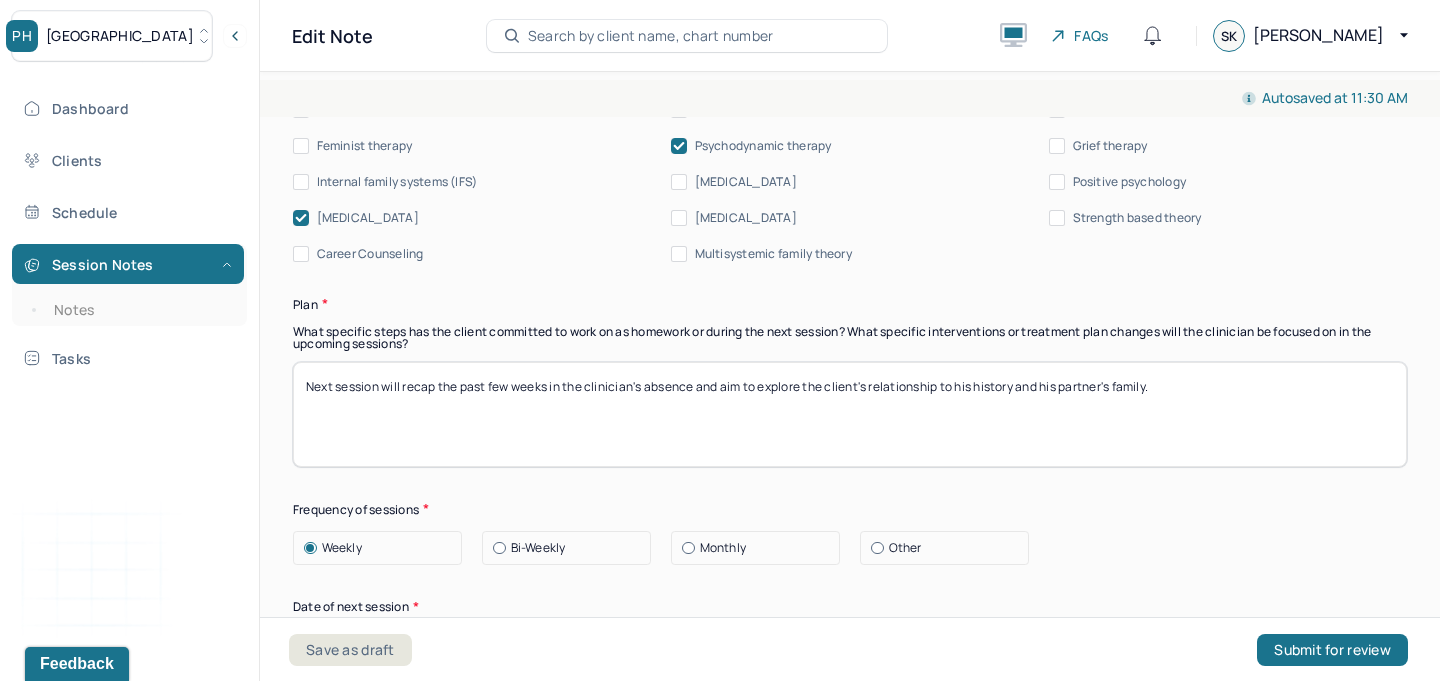 click on "Next session will recap the past few weeks in the clinician's absence and aim to explore the client's relationship to his history and his partner's family." at bounding box center (850, 414) 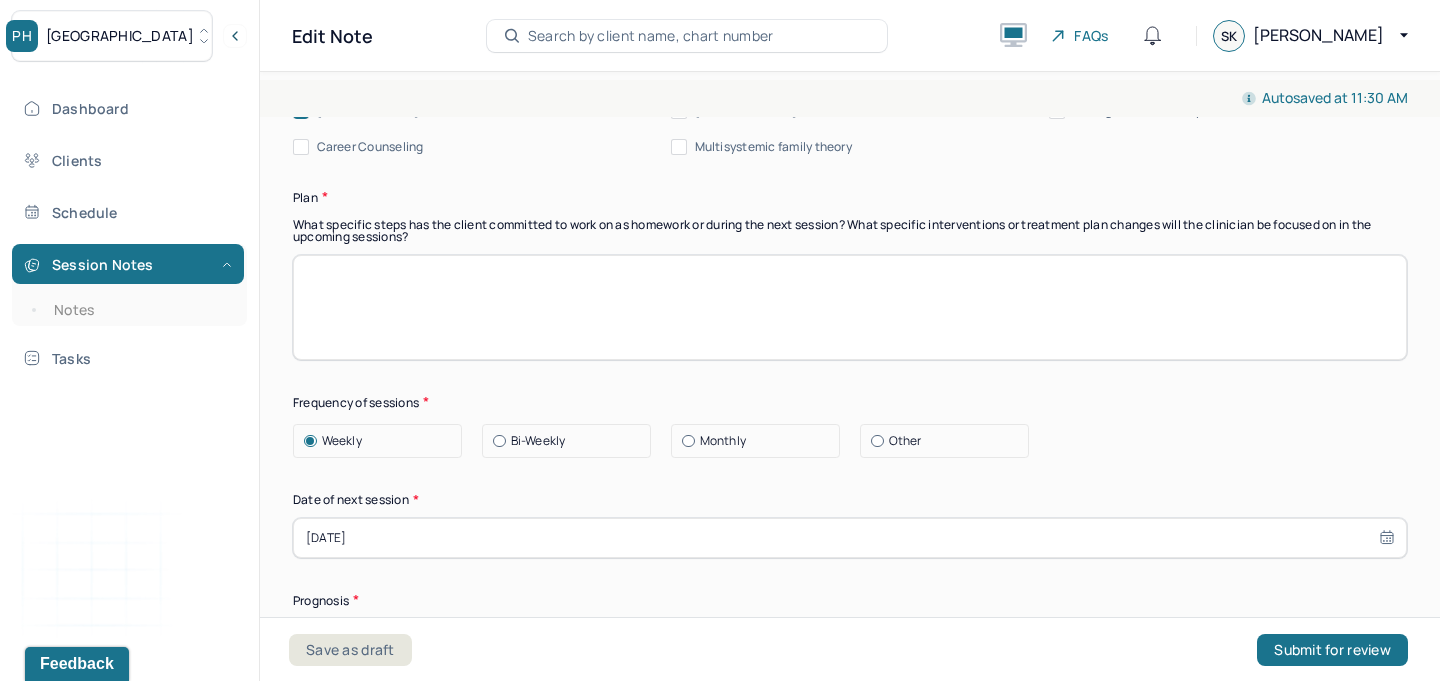 scroll, scrollTop: 2612, scrollLeft: 0, axis: vertical 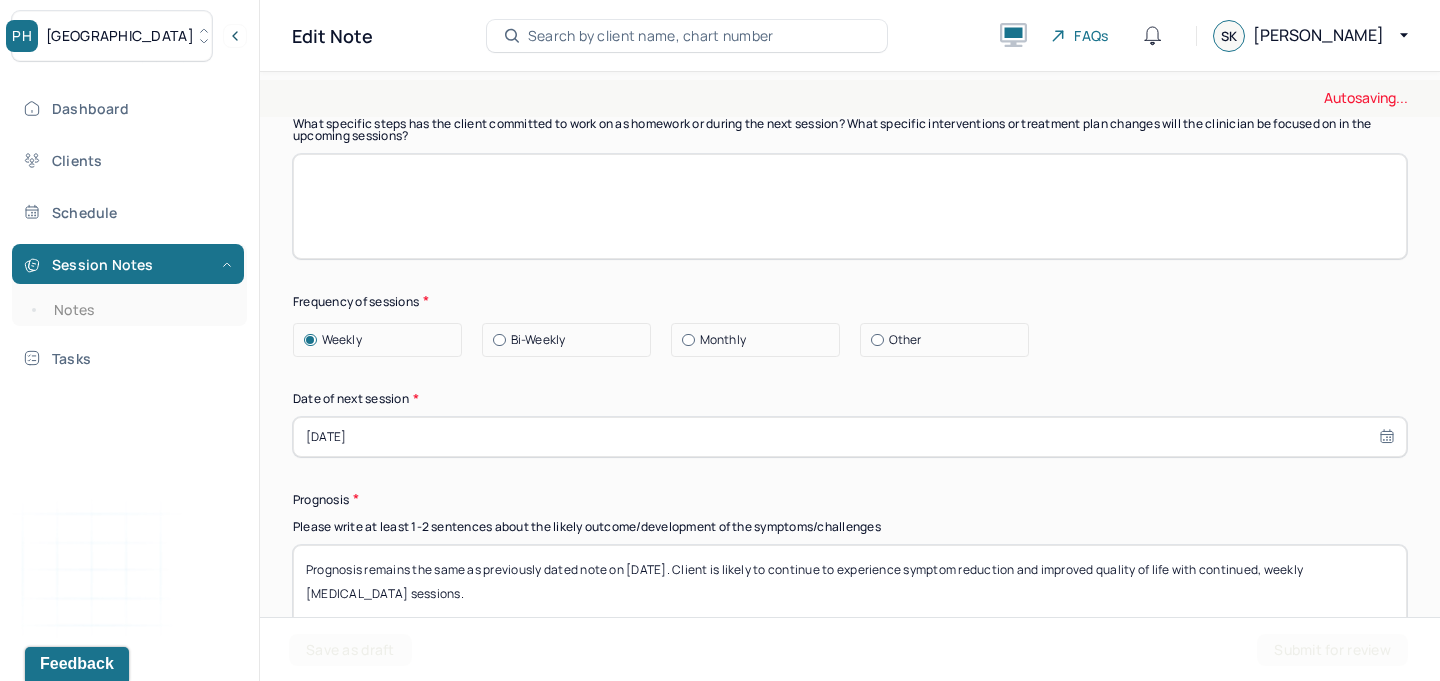 type 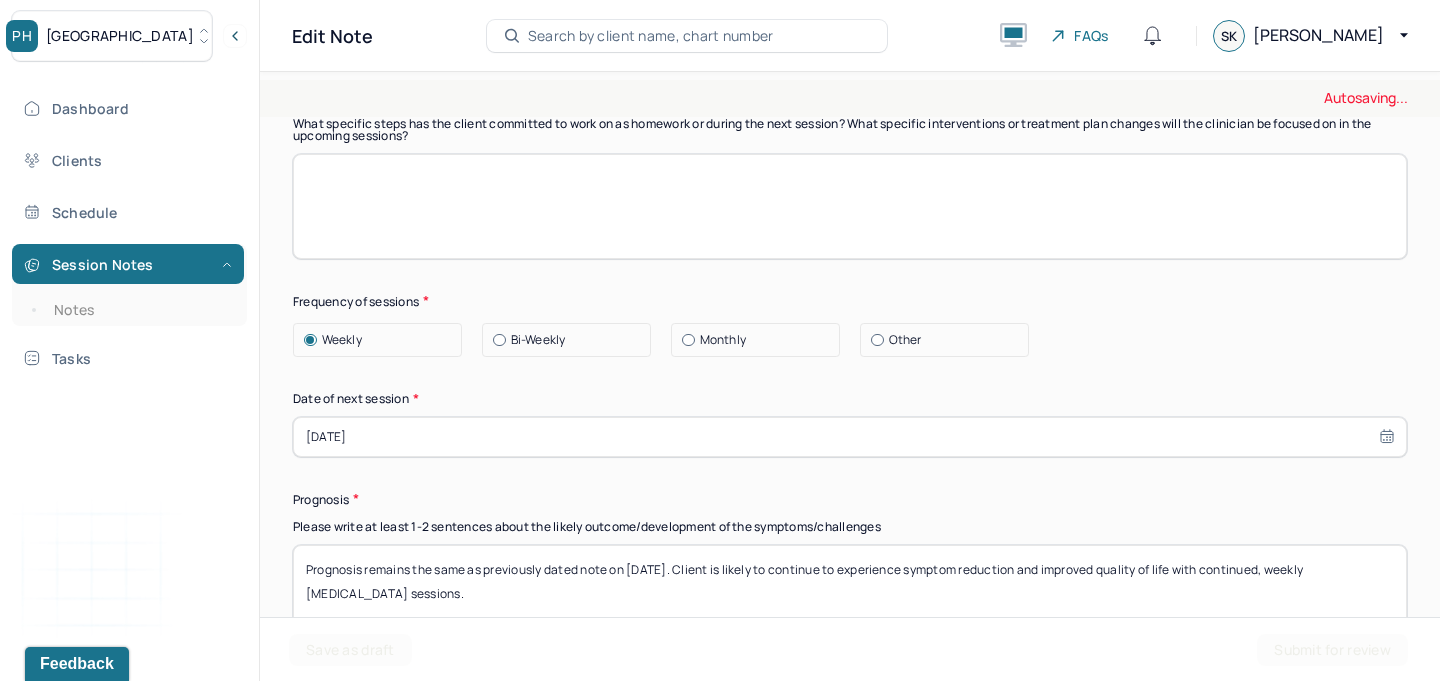 click on "[DATE]" at bounding box center [850, 437] 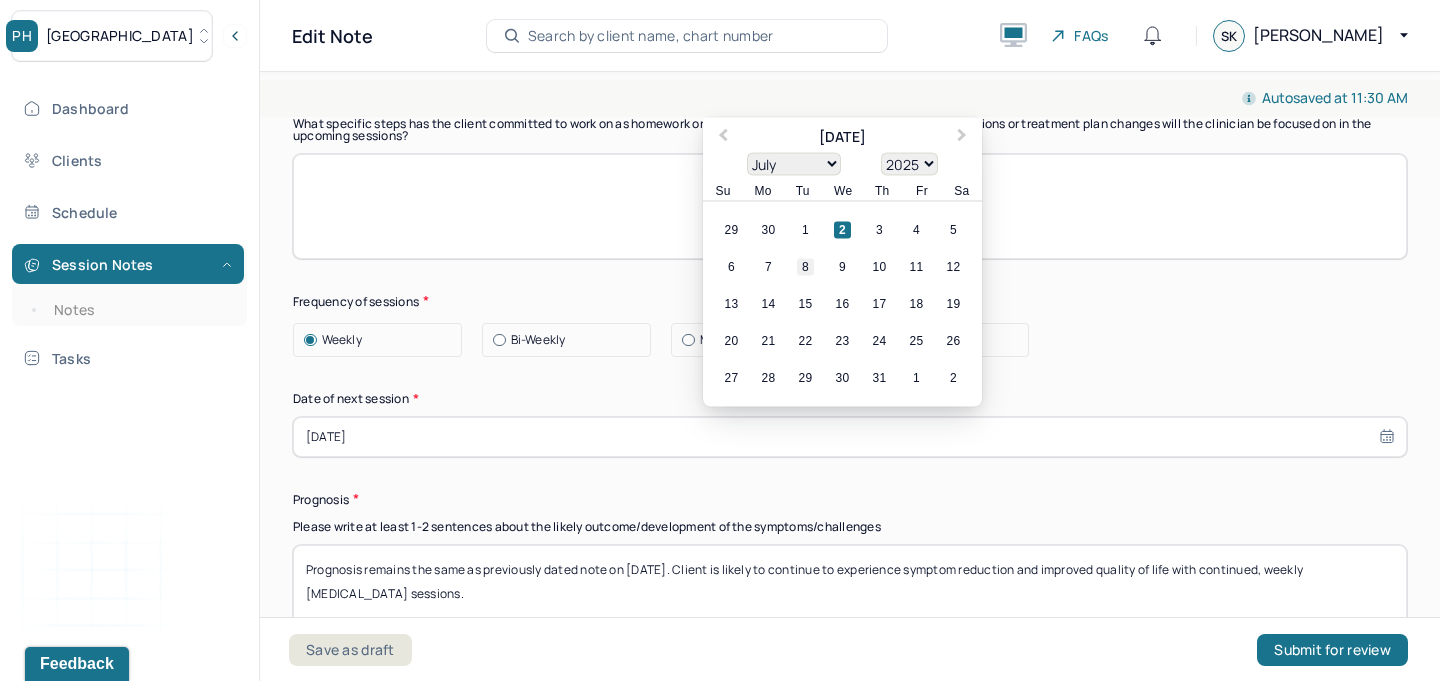 click on "8" at bounding box center [805, 266] 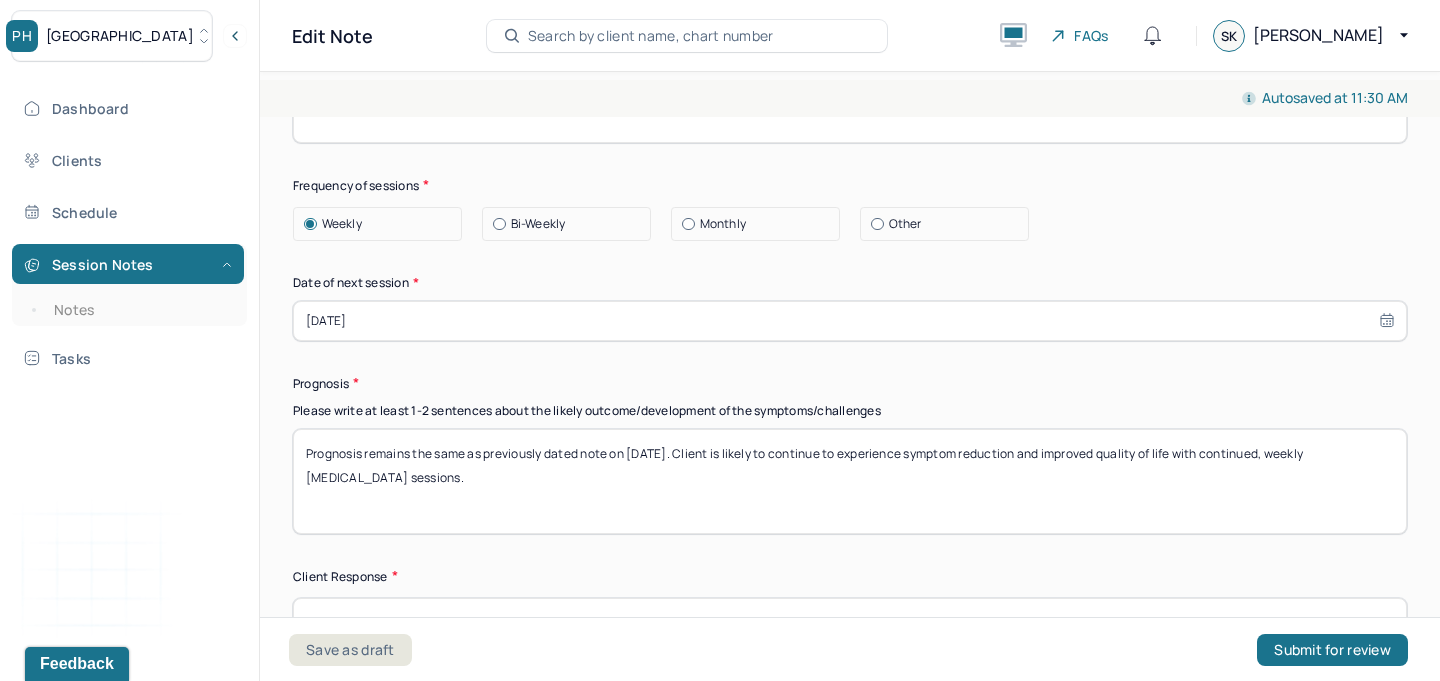 scroll, scrollTop: 2749, scrollLeft: 0, axis: vertical 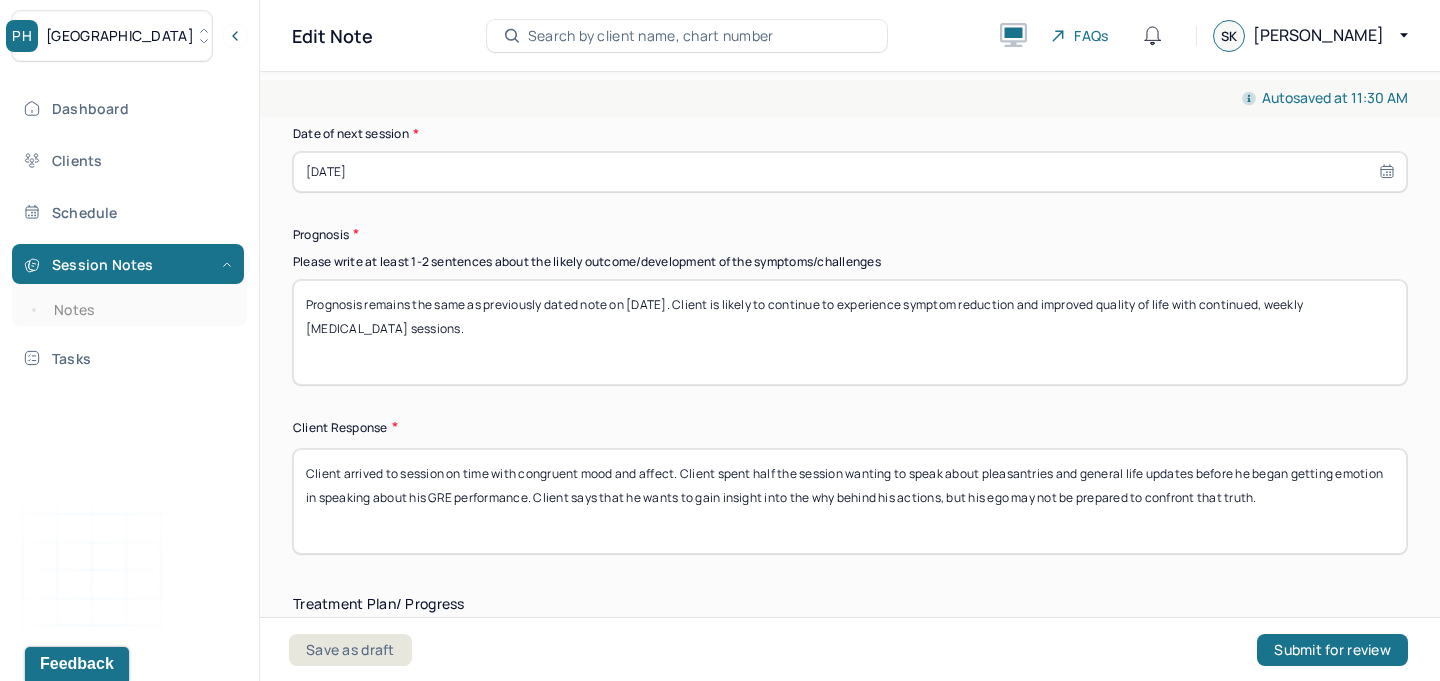 type on "Prognosis remains the same as previously dated note on [DATE]. Client is likely to continue to experience symptom reduction and improved quality of life with continued, weekly [MEDICAL_DATA] sessions." 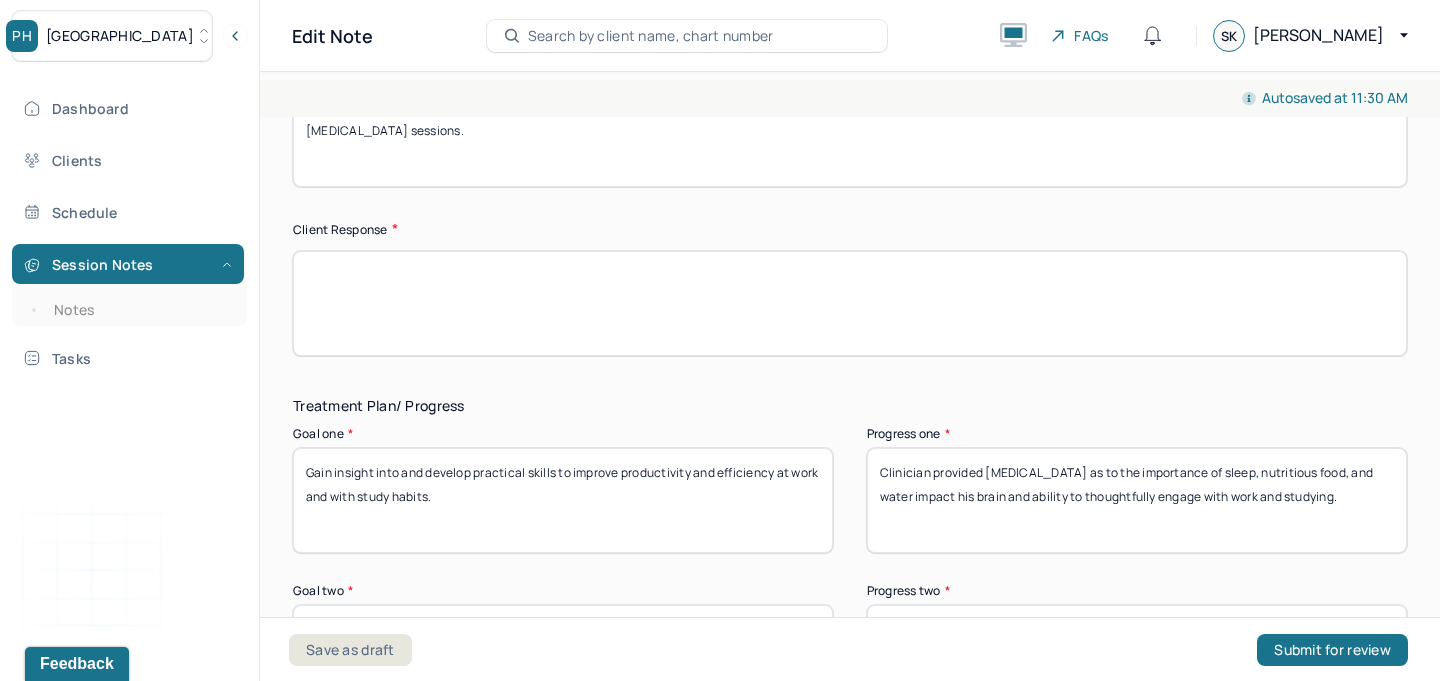 scroll, scrollTop: 3328, scrollLeft: 0, axis: vertical 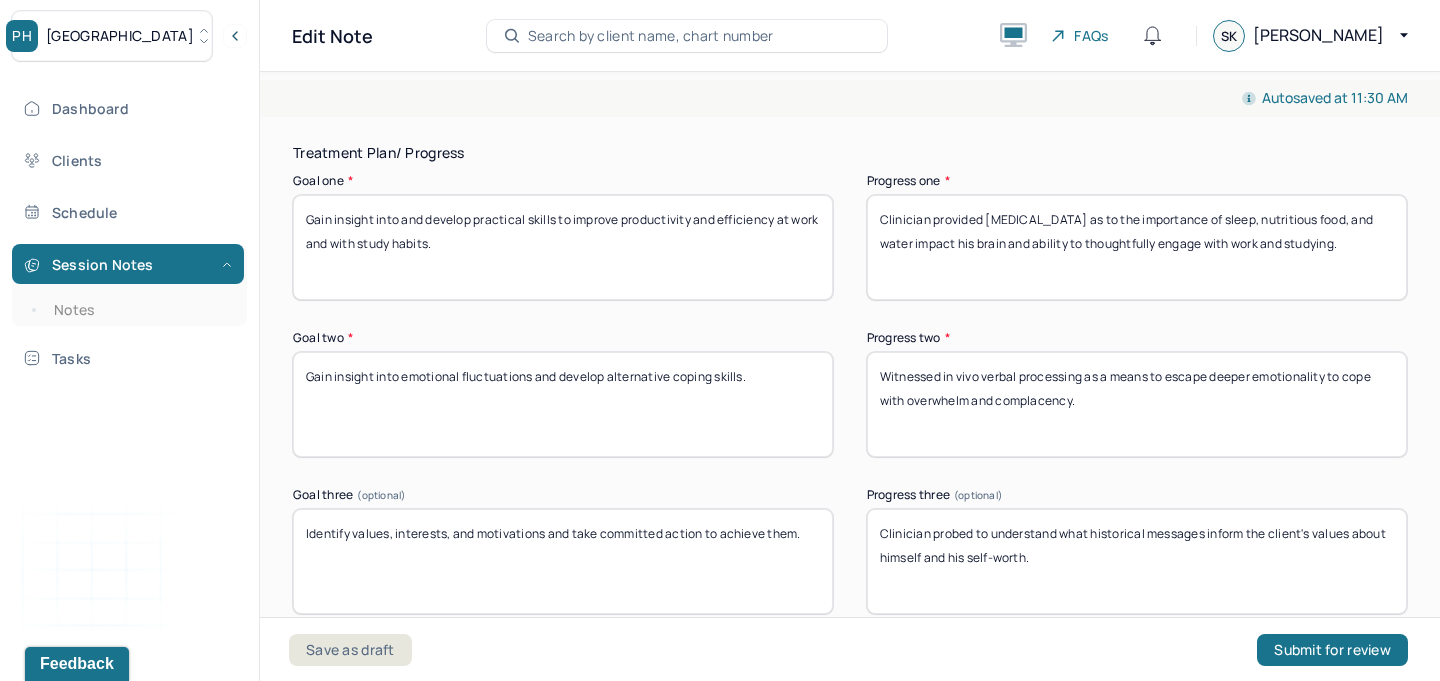 type 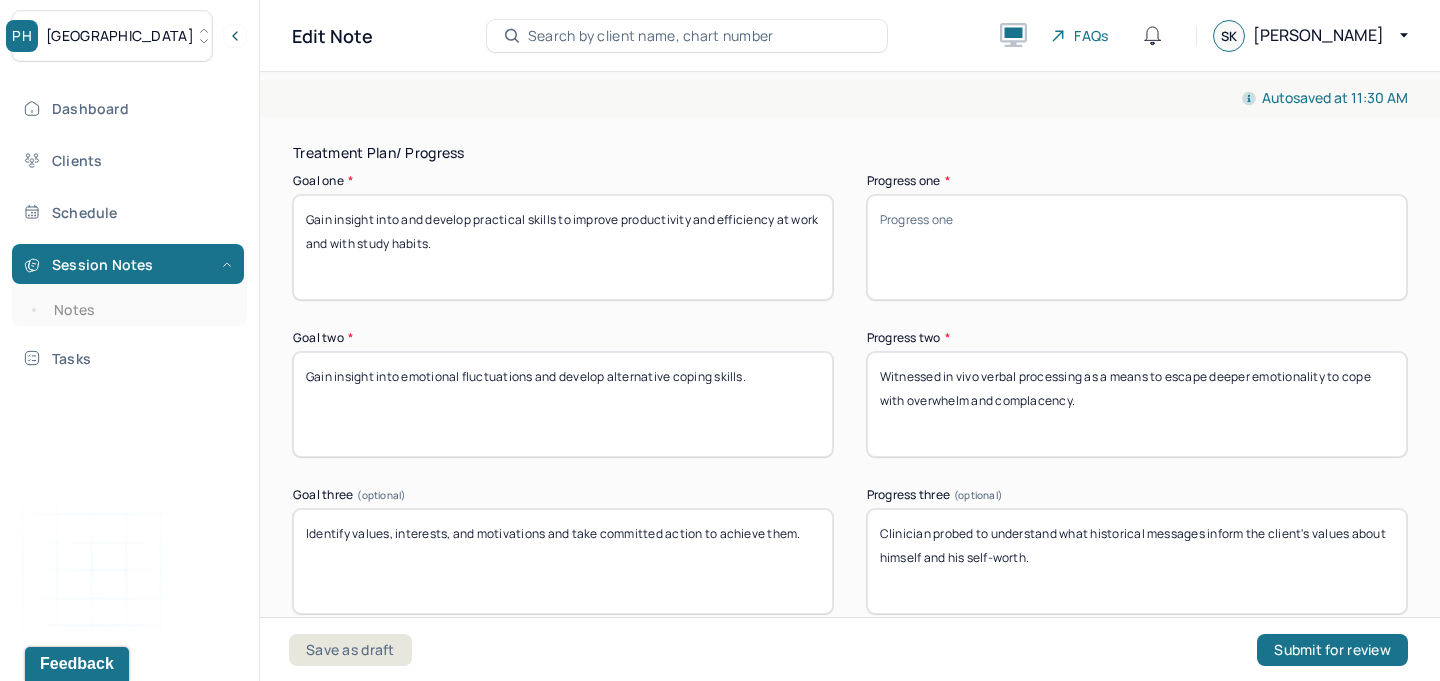 type 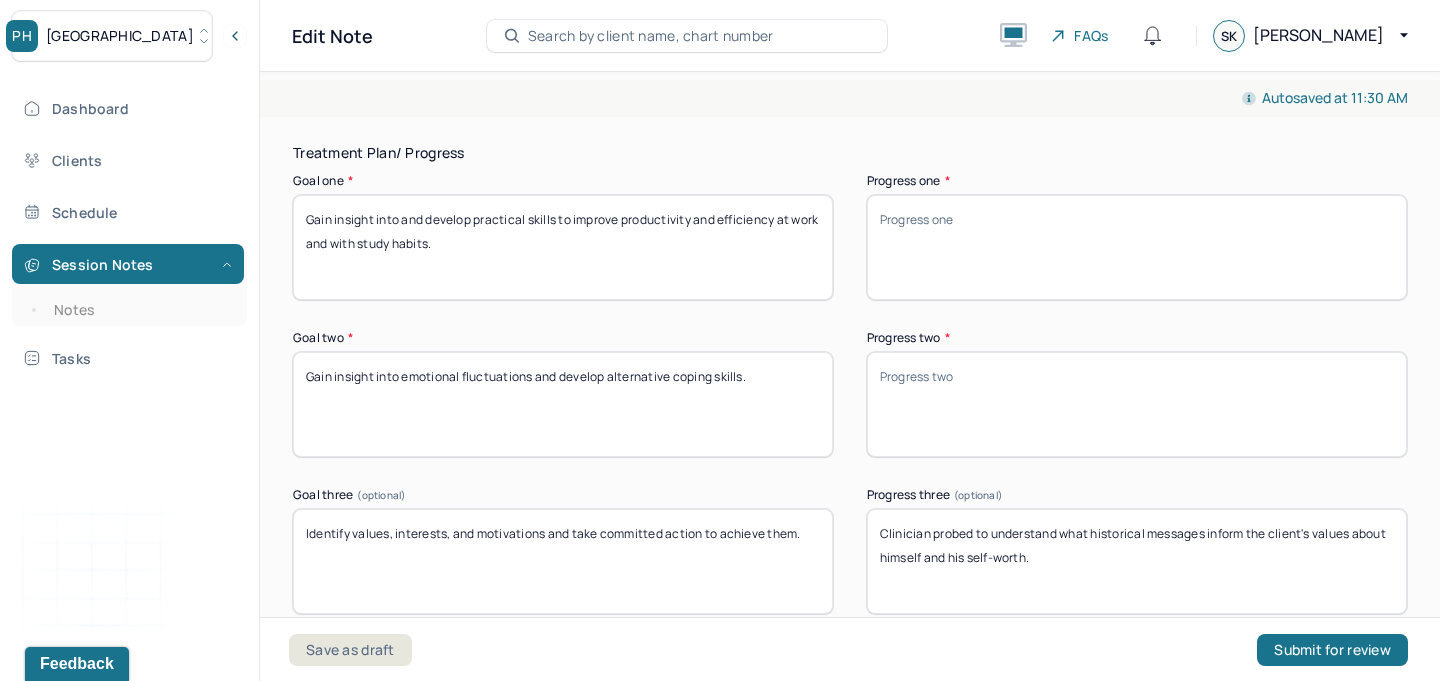 type 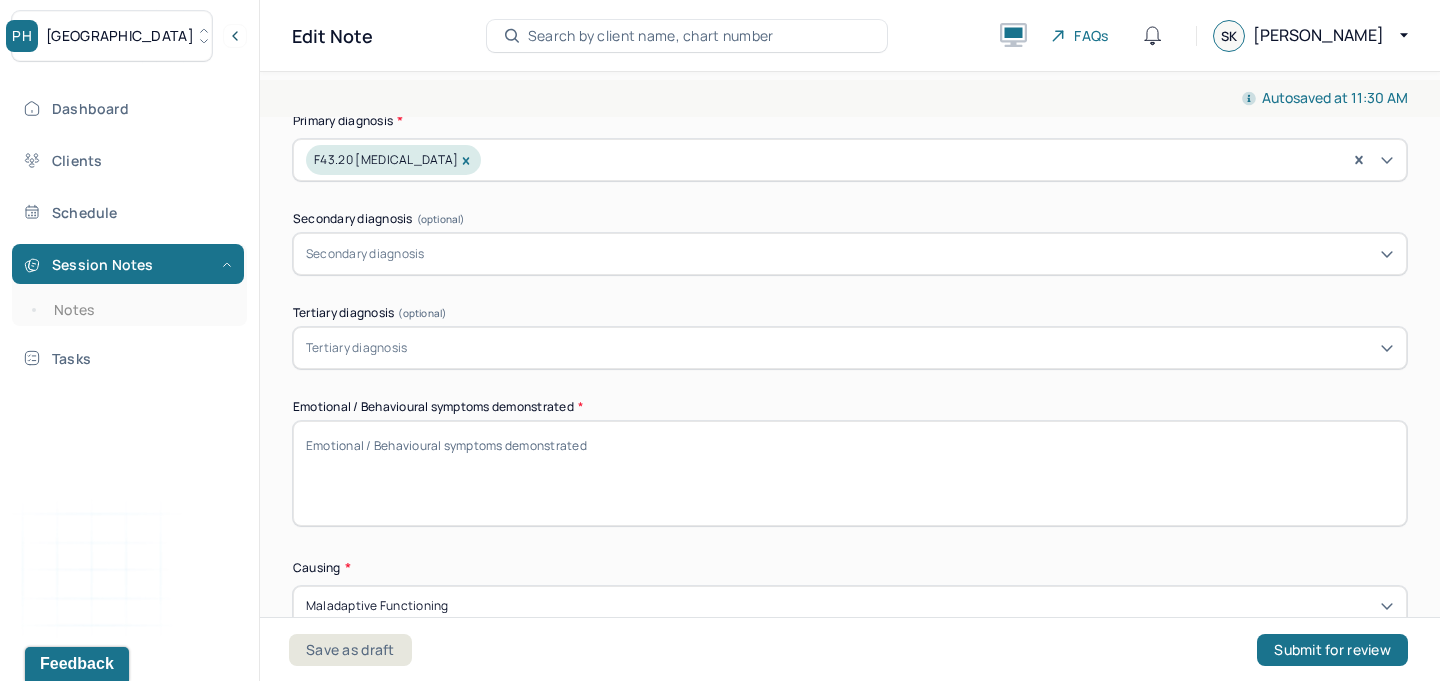 type 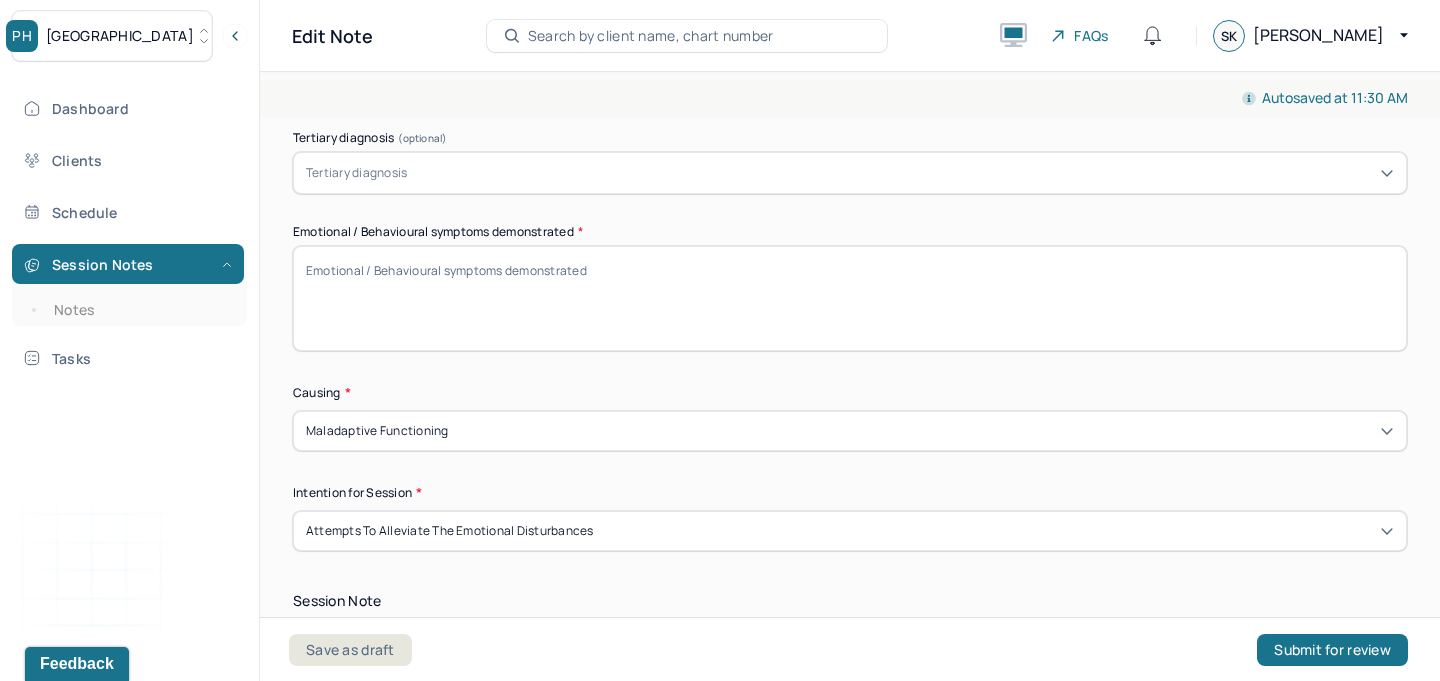 scroll, scrollTop: 974, scrollLeft: 0, axis: vertical 